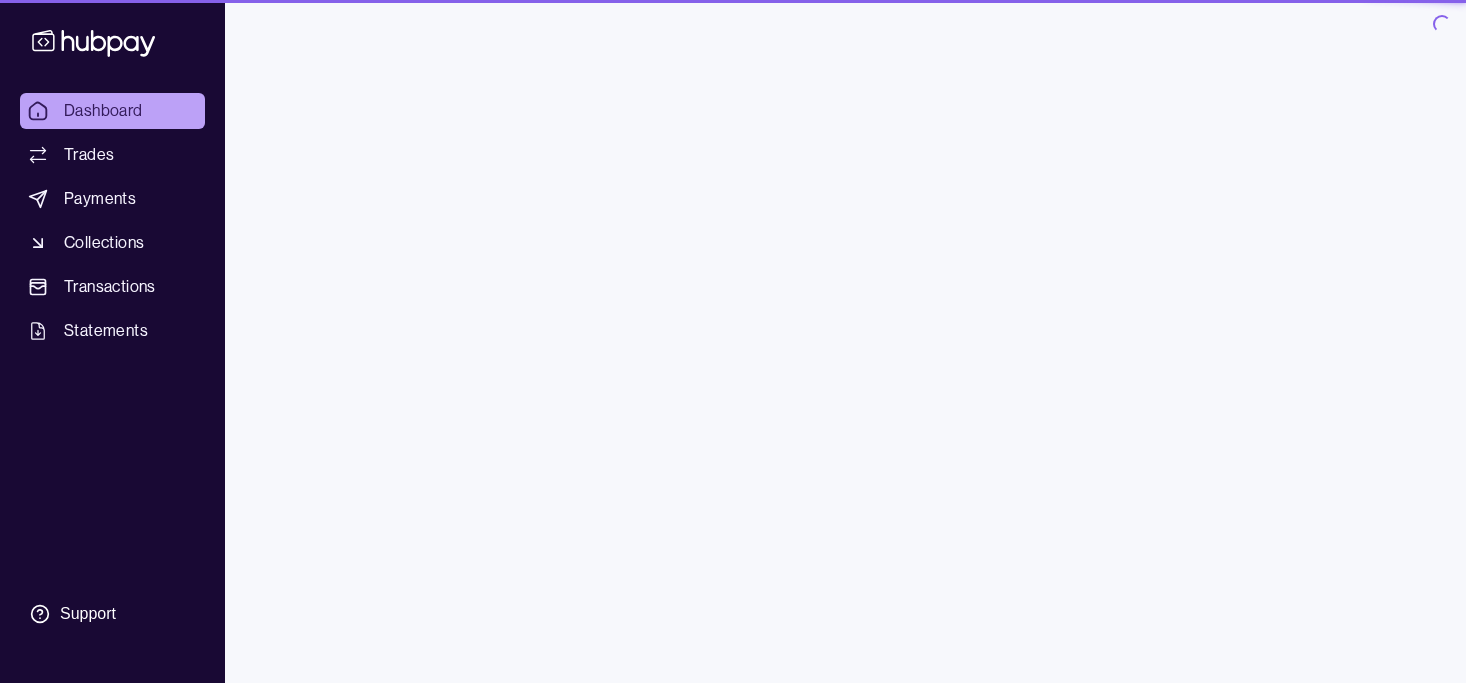 scroll, scrollTop: 0, scrollLeft: 0, axis: both 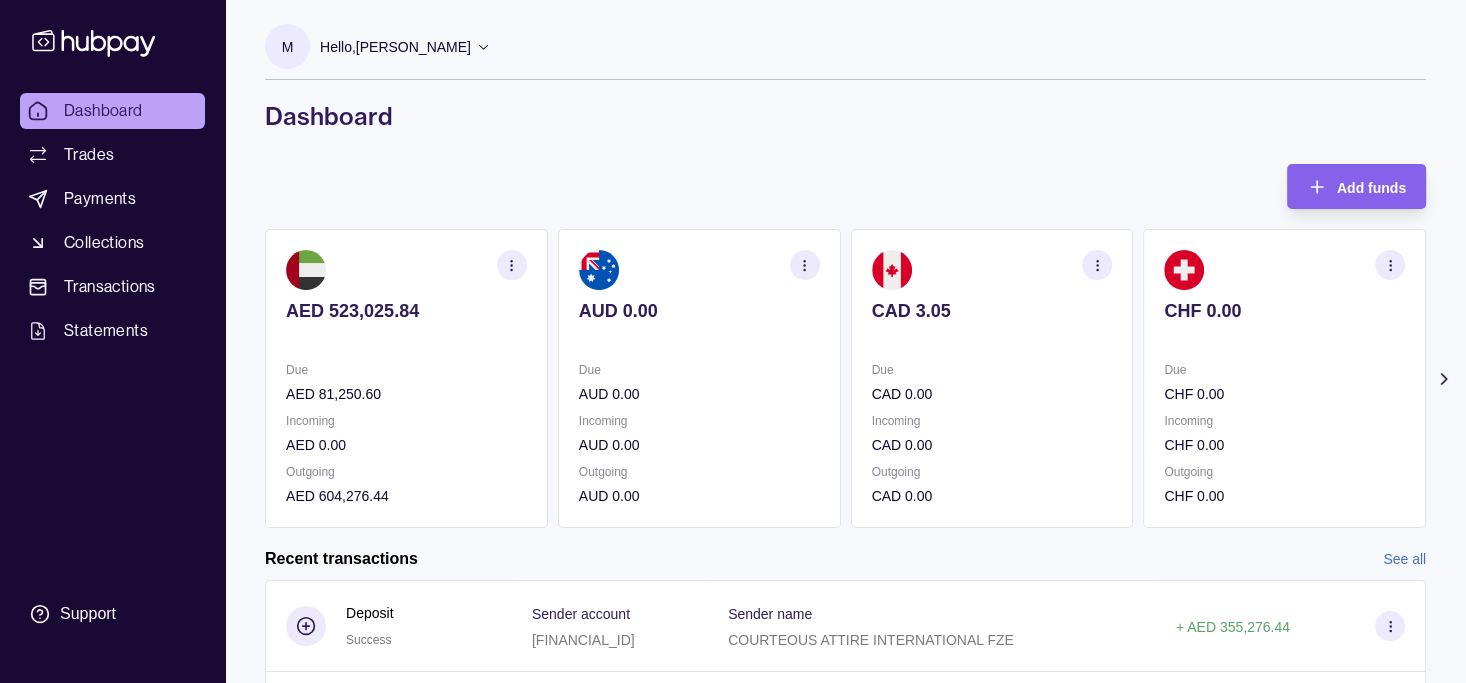 click 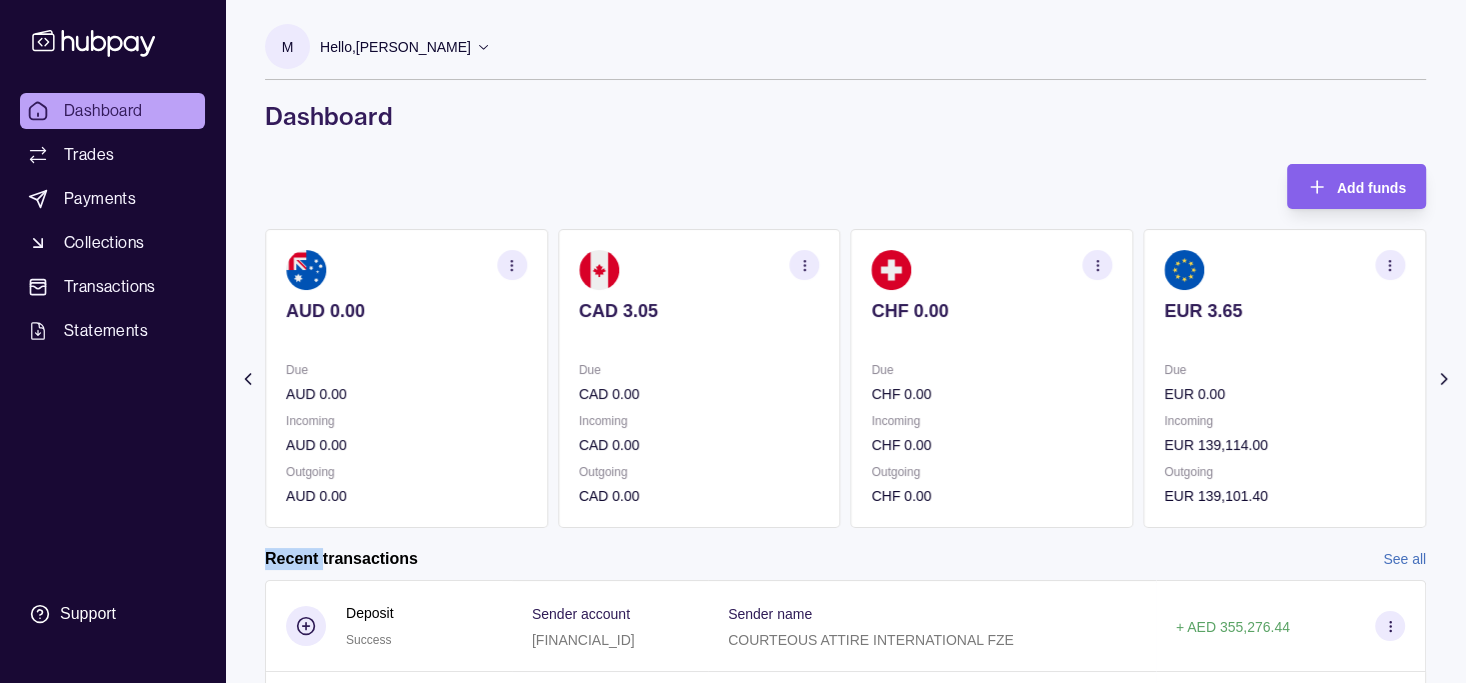 click 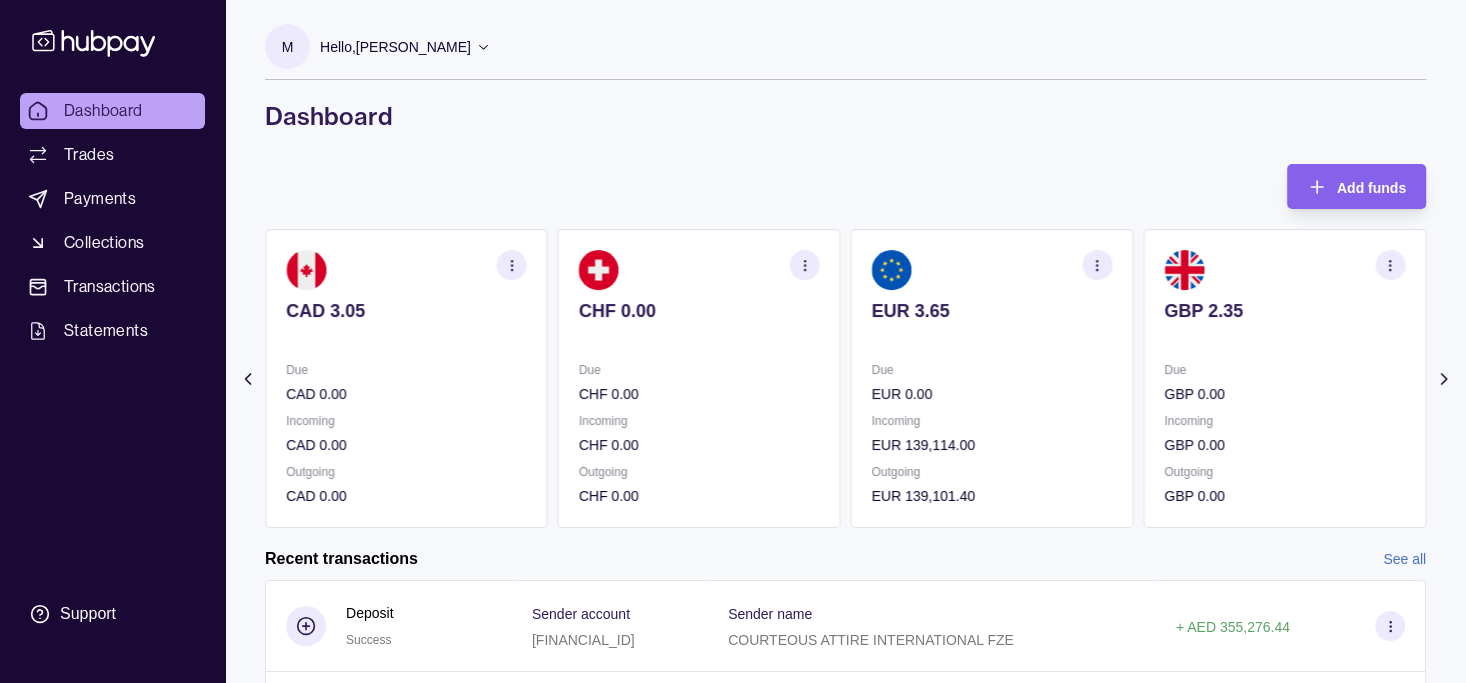 click 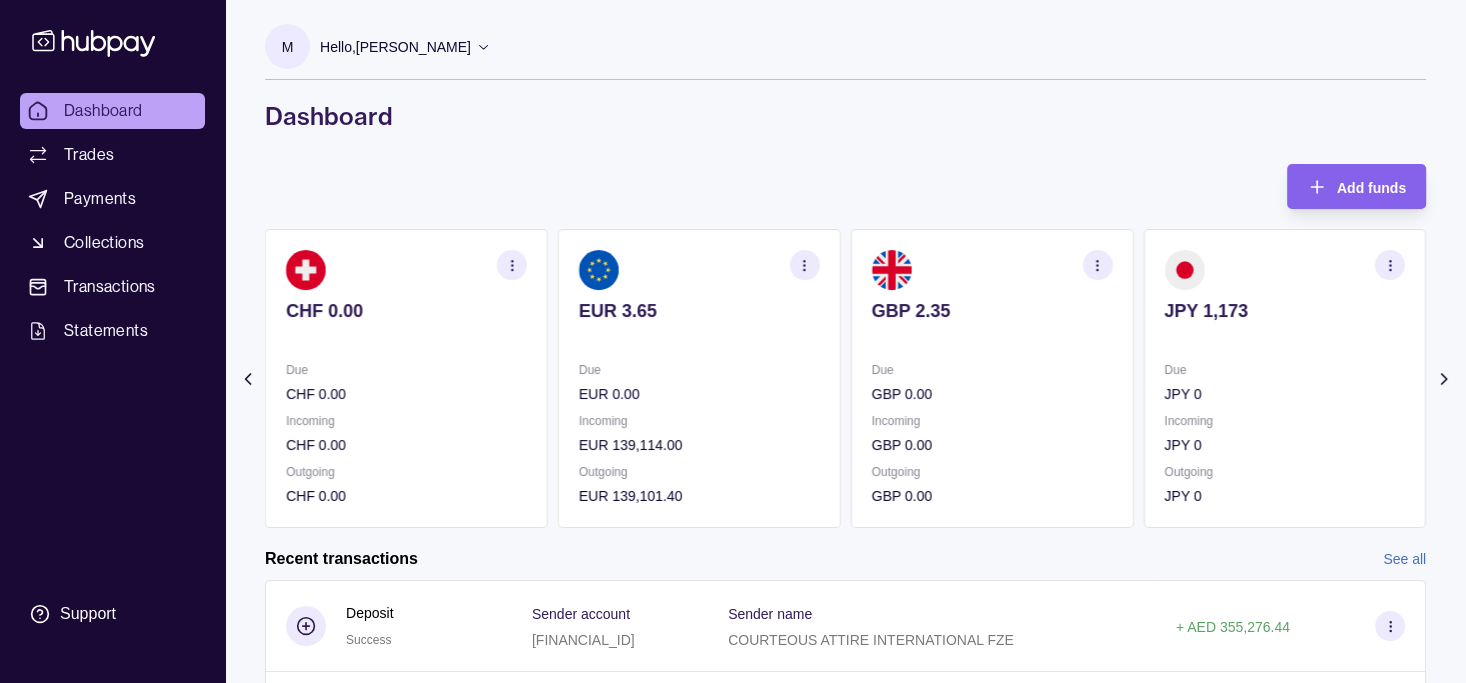 click 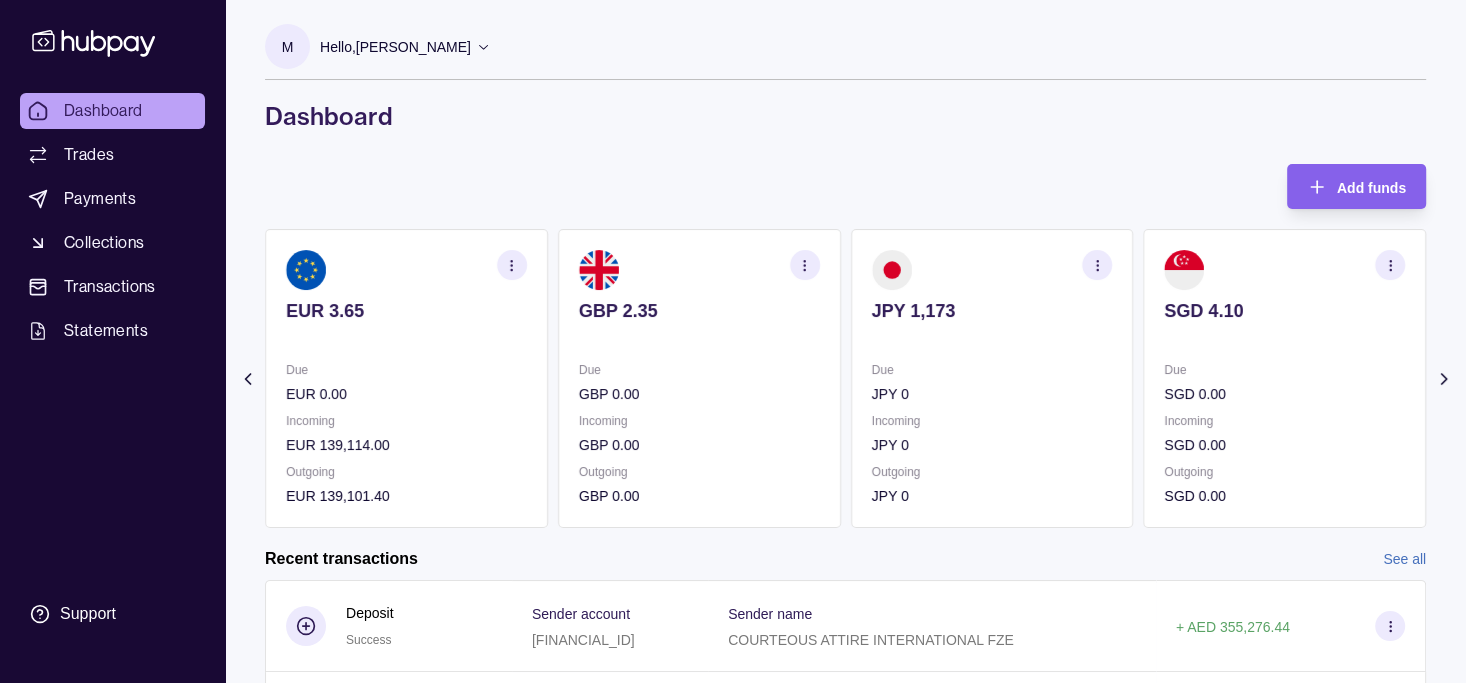 click on "M Hello,  Mohammad Shahzad COURTEOUS ATTIRE INTERNATIONAL FZE Account Terms and conditions Privacy policy Sign out Dashboard Add funds AED 523,025.84                                                                                                               Due AED 81,250.60 Incoming AED 0.00 Outgoing AED 604,276.44 AUD 0.00                                                                                                               Due AUD 0.00 Incoming AUD 0.00 Outgoing AUD 0.00 CAD 3.05                                                                                                               Due CAD 0.00 Incoming CAD 0.00 Outgoing CAD 0.00 CHF 0.00                                                                                                               Due CHF 0.00 Incoming     +" at bounding box center [845, 538] 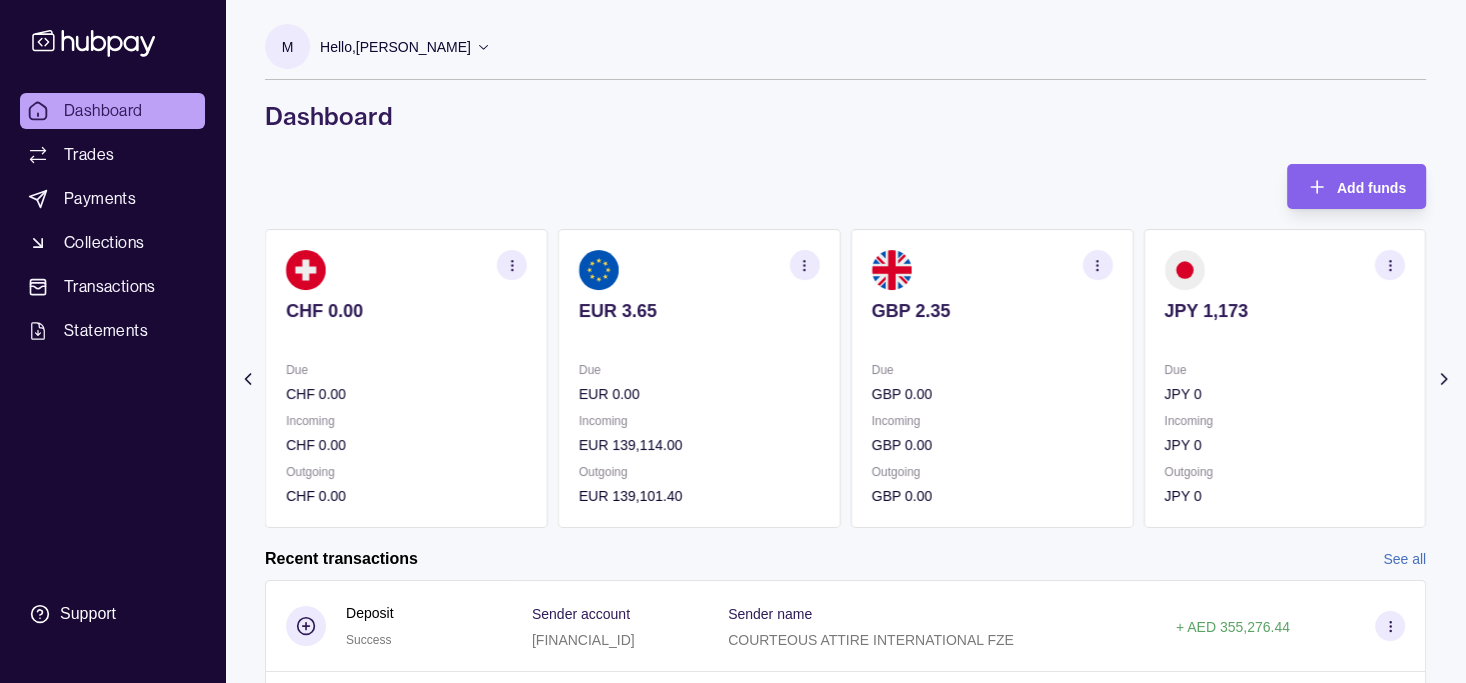 click 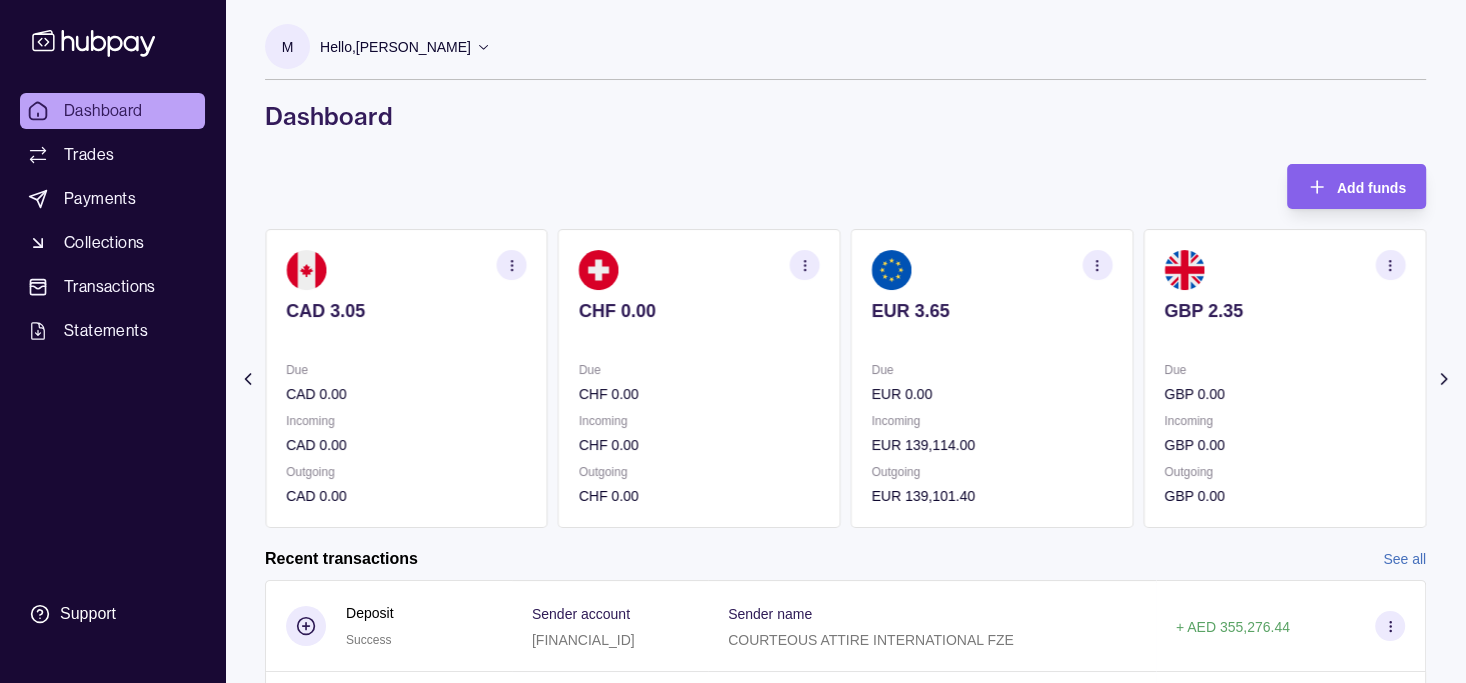 click 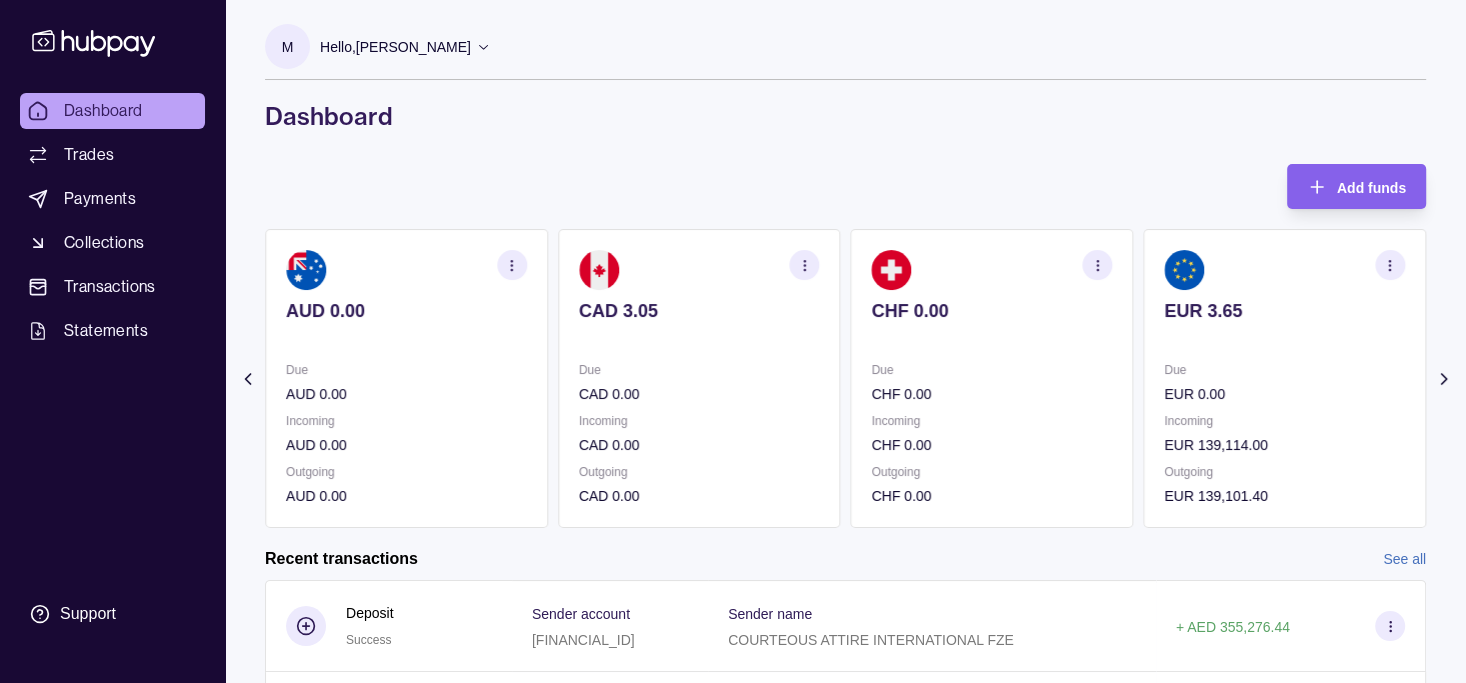 click 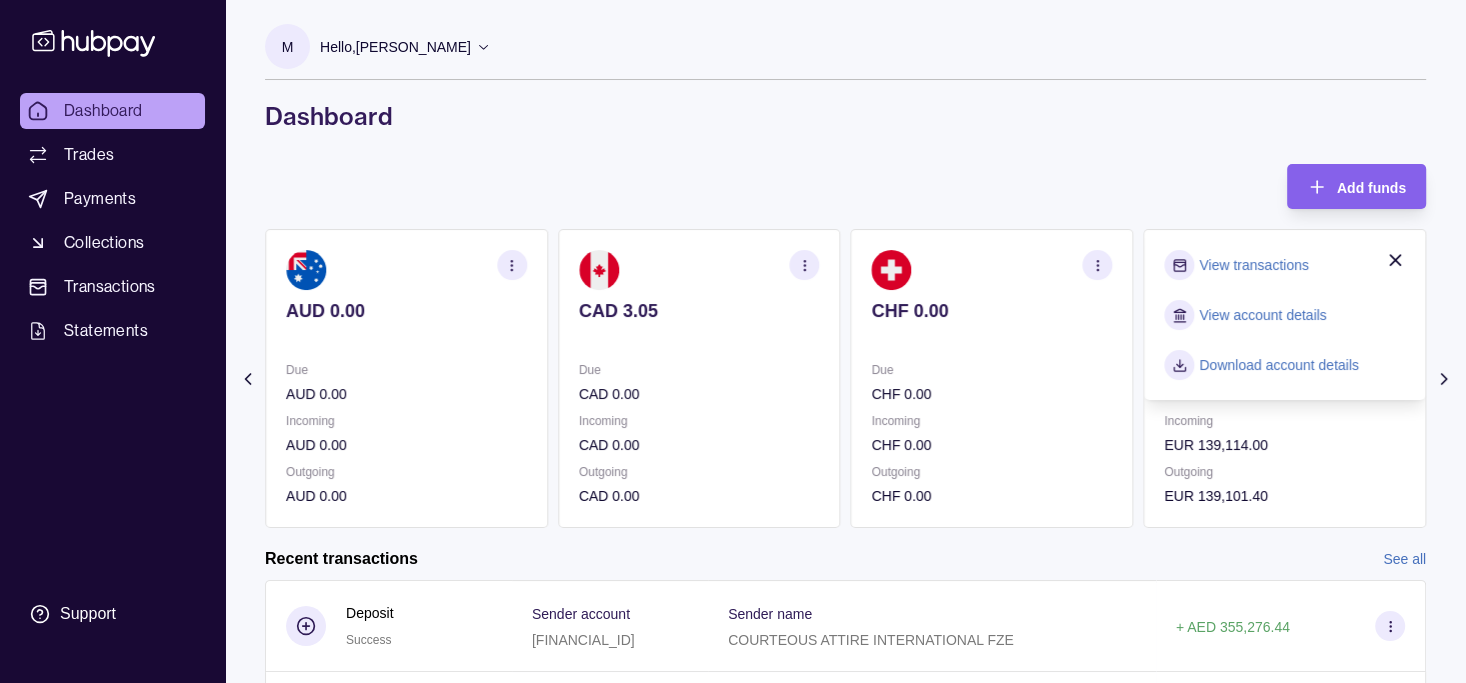 click on "View transactions" at bounding box center (1253, 265) 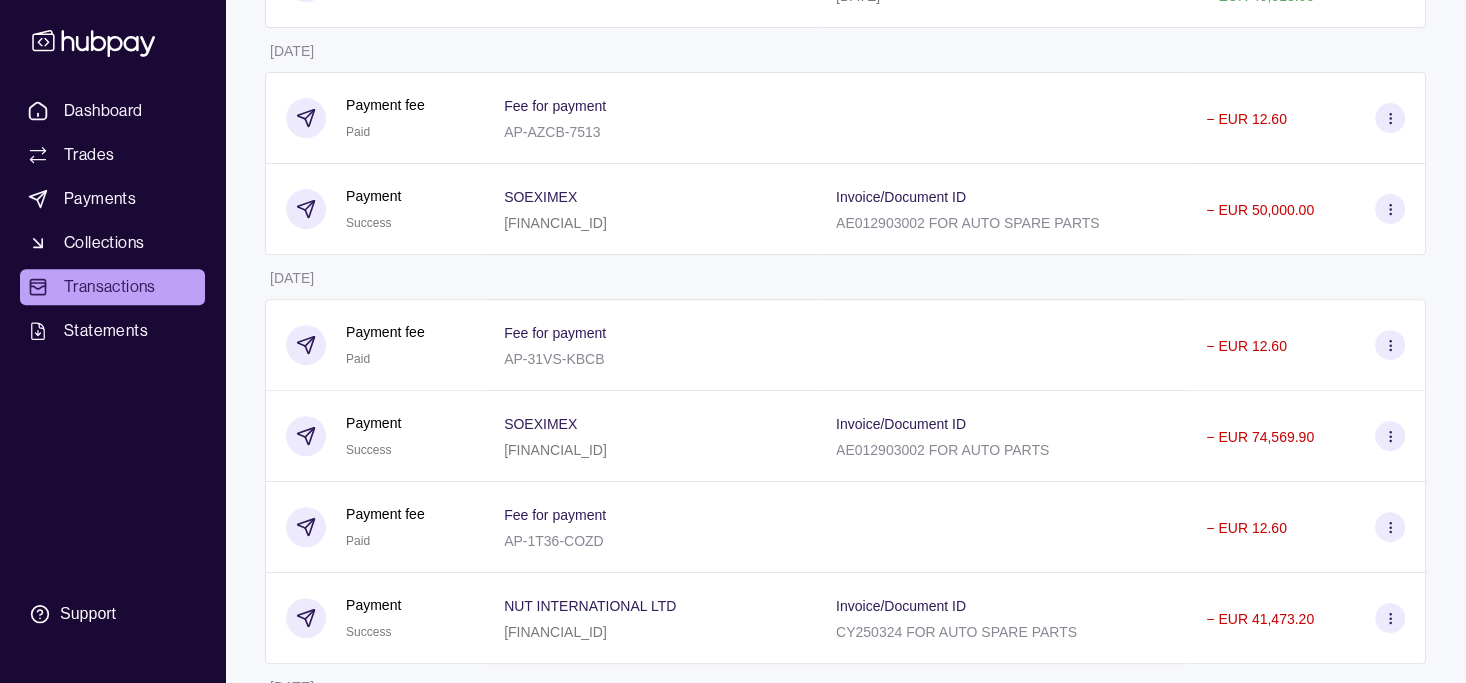 scroll, scrollTop: 0, scrollLeft: 0, axis: both 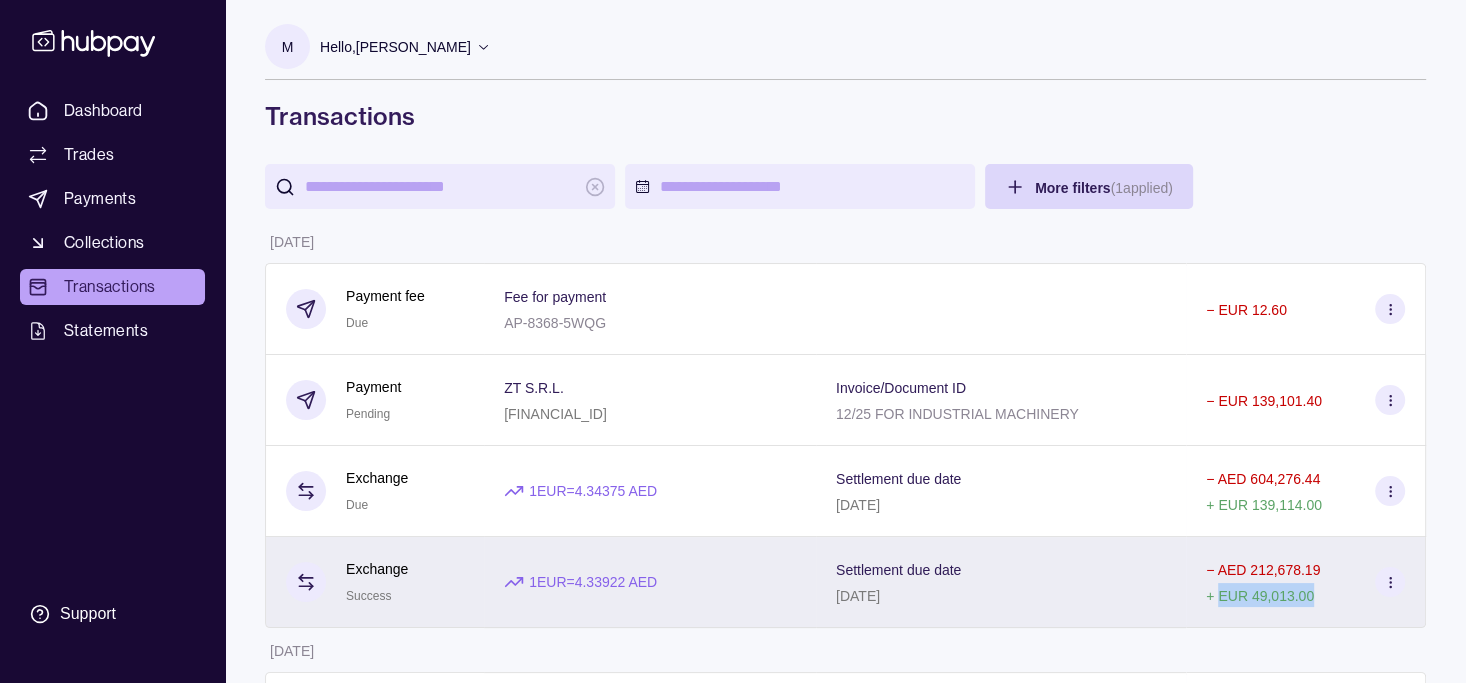 drag, startPoint x: 1217, startPoint y: 603, endPoint x: 1319, endPoint y: 610, distance: 102.239914 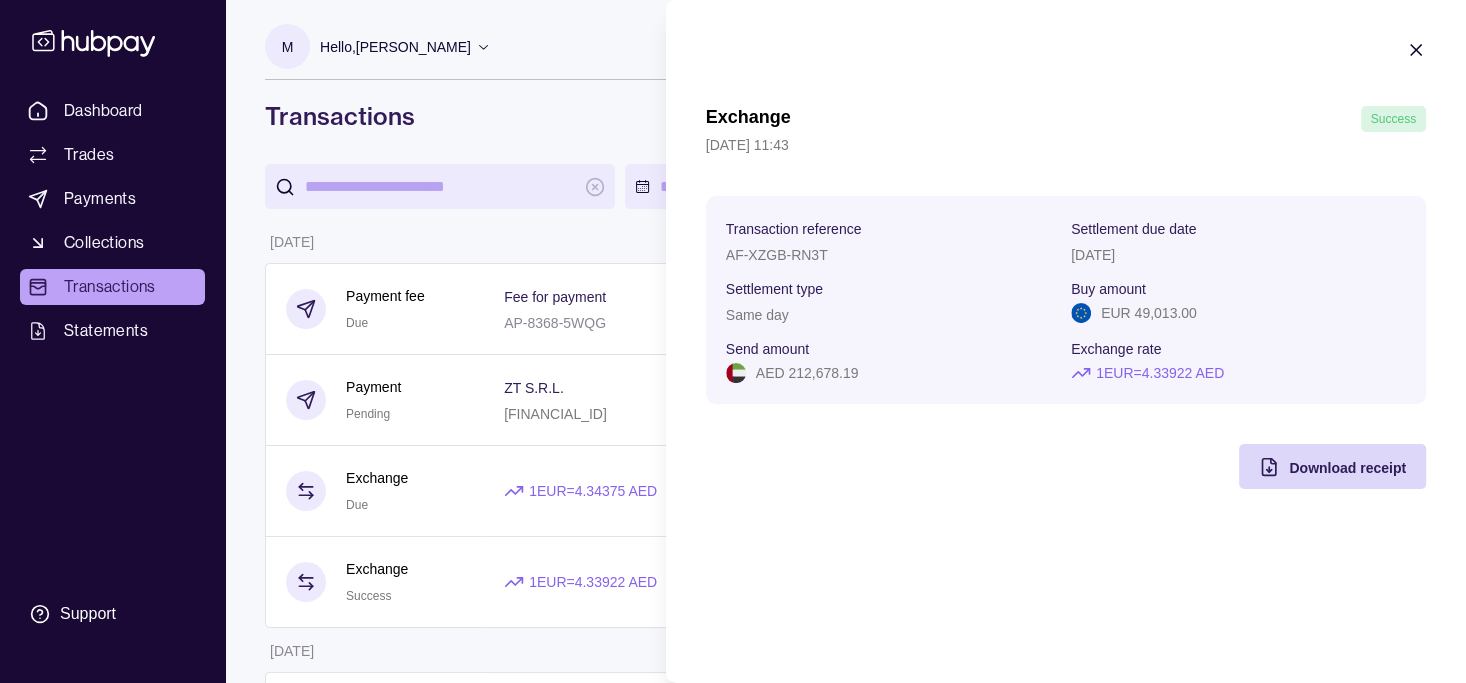 type 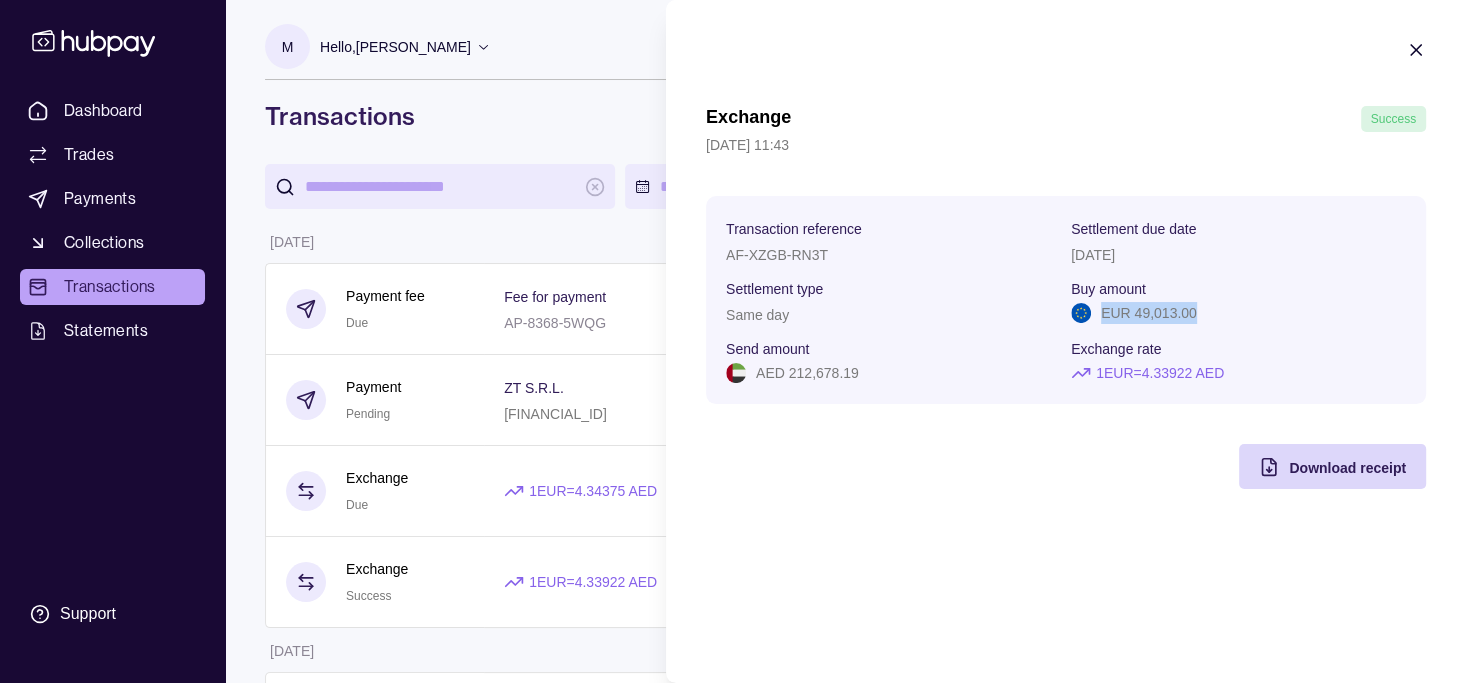 drag, startPoint x: 1104, startPoint y: 307, endPoint x: 1216, endPoint y: 321, distance: 112.871605 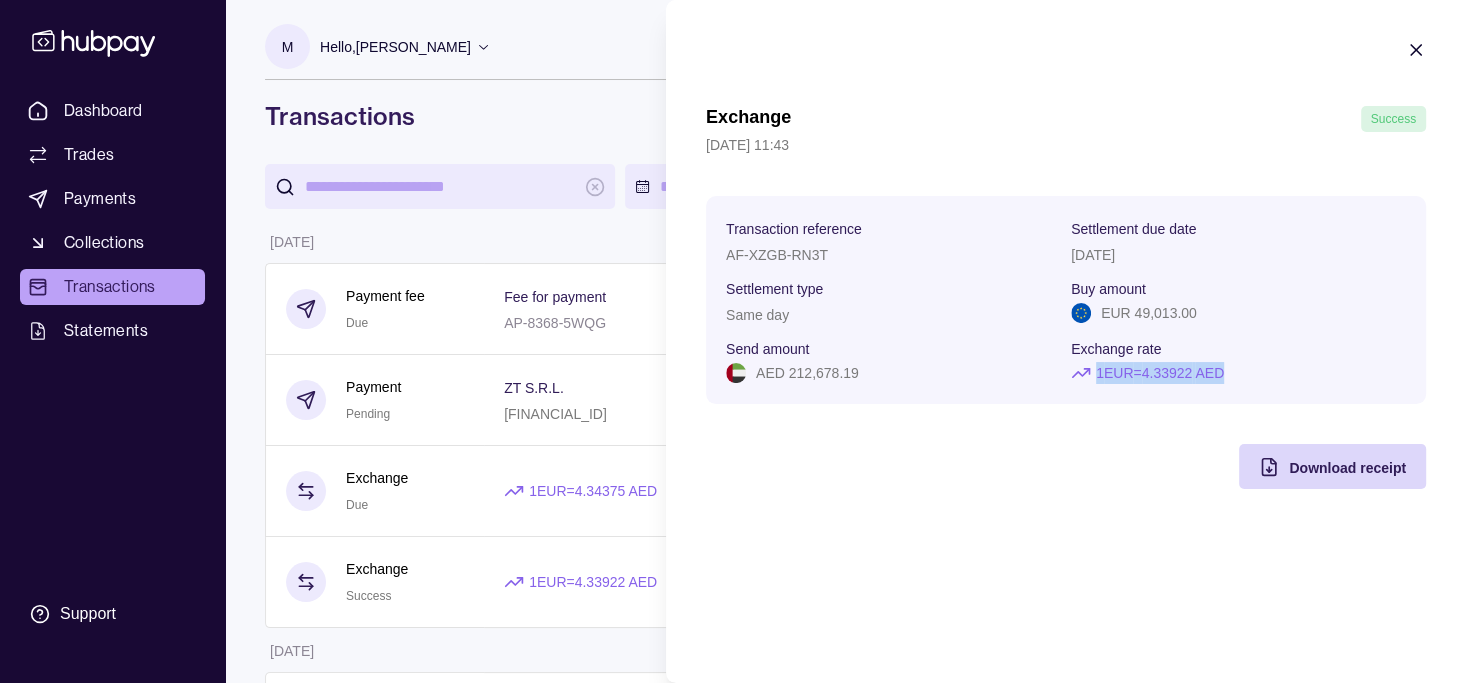 drag, startPoint x: 1096, startPoint y: 375, endPoint x: 1274, endPoint y: 375, distance: 178 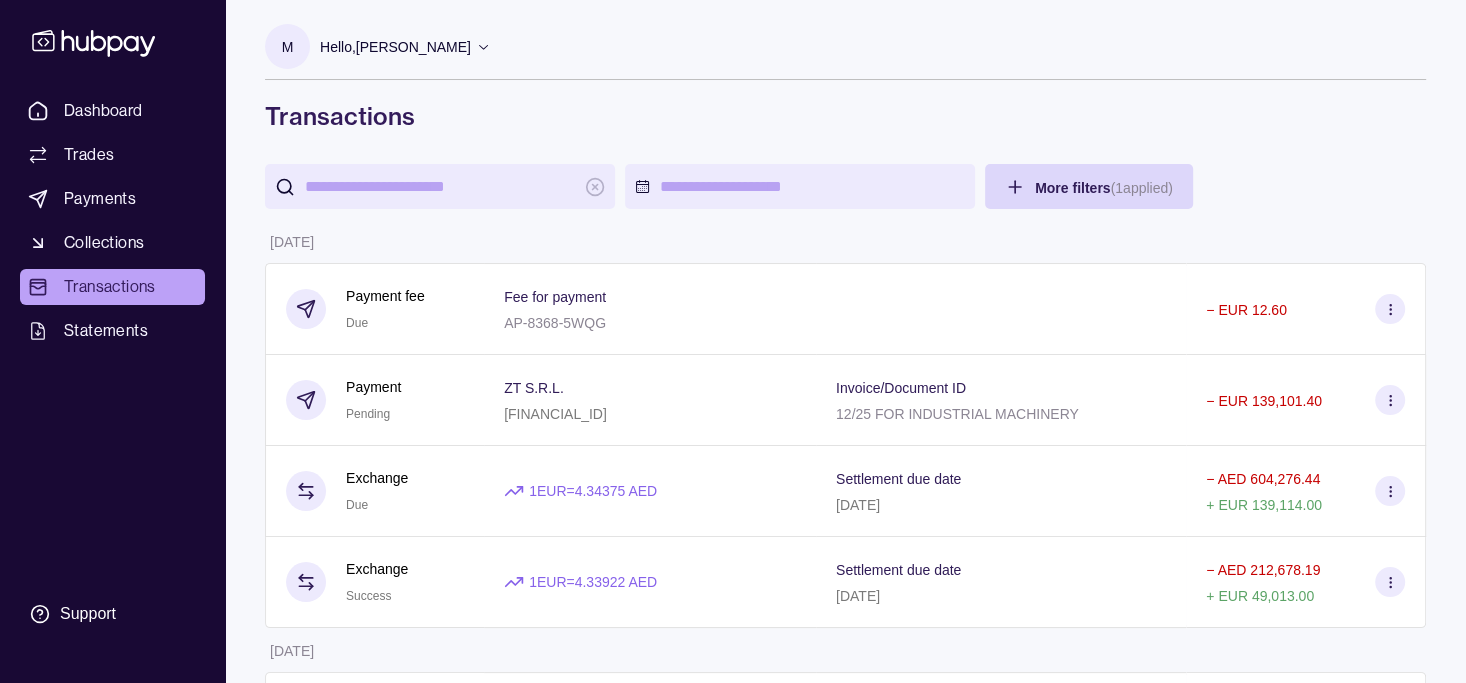 click on "Dashboard Trades Payments Collections Transactions Statements Support M Hello,  Mohammad Shahzad COURTEOUS ATTIRE INTERNATIONAL FZE Account Terms and conditions Privacy policy Sign out Transactions More filters  ( 1  applied) Details Amount 01 Jul 2025 Payment fee Due Fee for payment AP-8368-5WQG −   EUR 12.60 Payment Pending ZT S.R.L. IT84C0200860752000101213699 Invoice/Document ID 12/25 FOR INDUSTRIAL MACHINERY −   EUR 139,101.40 Exchange Due 1  EUR  =  4.34375   AED Settlement due date 02 Jul 2025 −   AED 604,276.44 +   EUR 139,114.00 Exchange Success 1  EUR  =  4.33922   AED Settlement due date 01 Jul 2025 −   AED 212,678.19 +   EUR 49,013.00 30 Jun 2025 Payment fee Paid Fee for payment AP-AZCB-7513 −   EUR 12.60 Payment Success SOEXIMEX FR7618206004246508847411769 Invoice/Document ID AE012903002 FOR AUTO SPARE PARTS −   EUR 50,000.00 27 Jun 2025 Payment fee Paid Fee for payment AP-31VS-KBCB −   EUR 12.60 Payment Success SOEXIMEX FR7618206004246508847411769 Invoice/Document ID −   Paid −" at bounding box center [733, 1219] 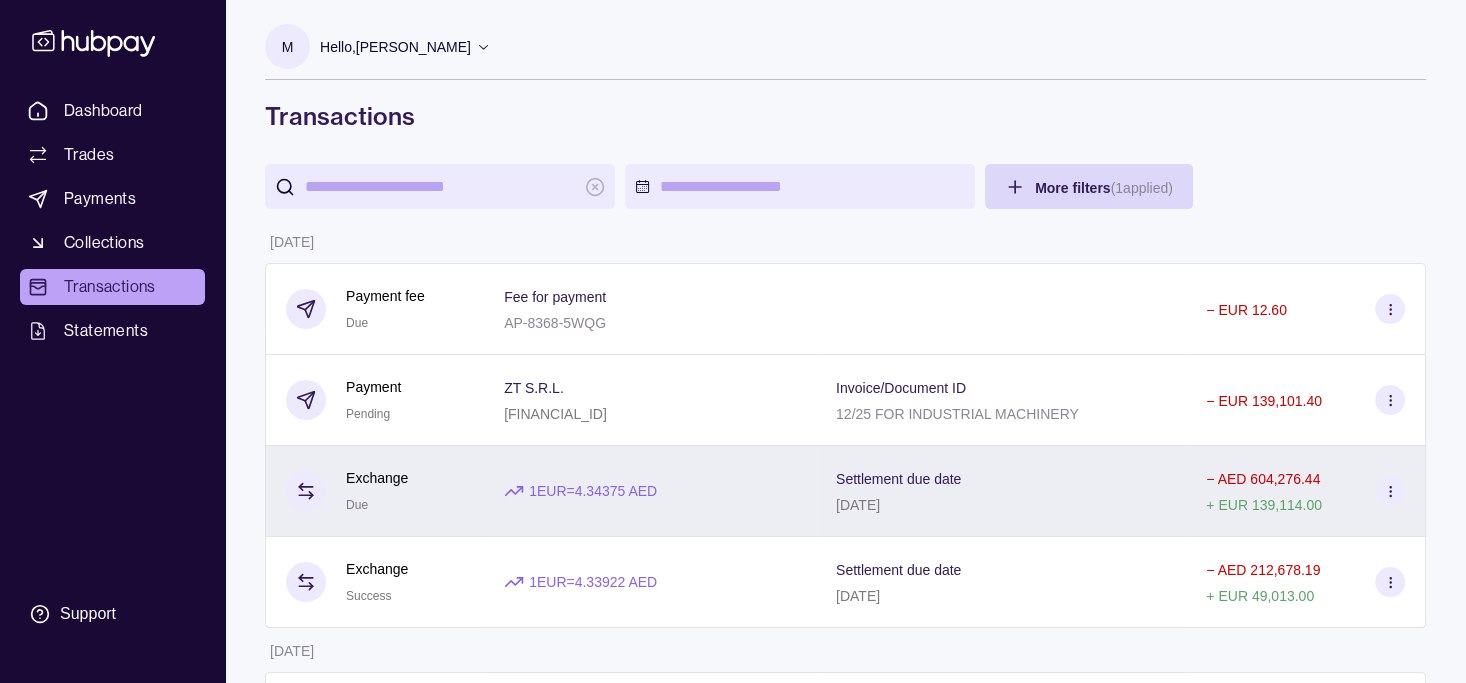 click on "1  EUR  =  4.34375   AED" at bounding box center [650, 491] 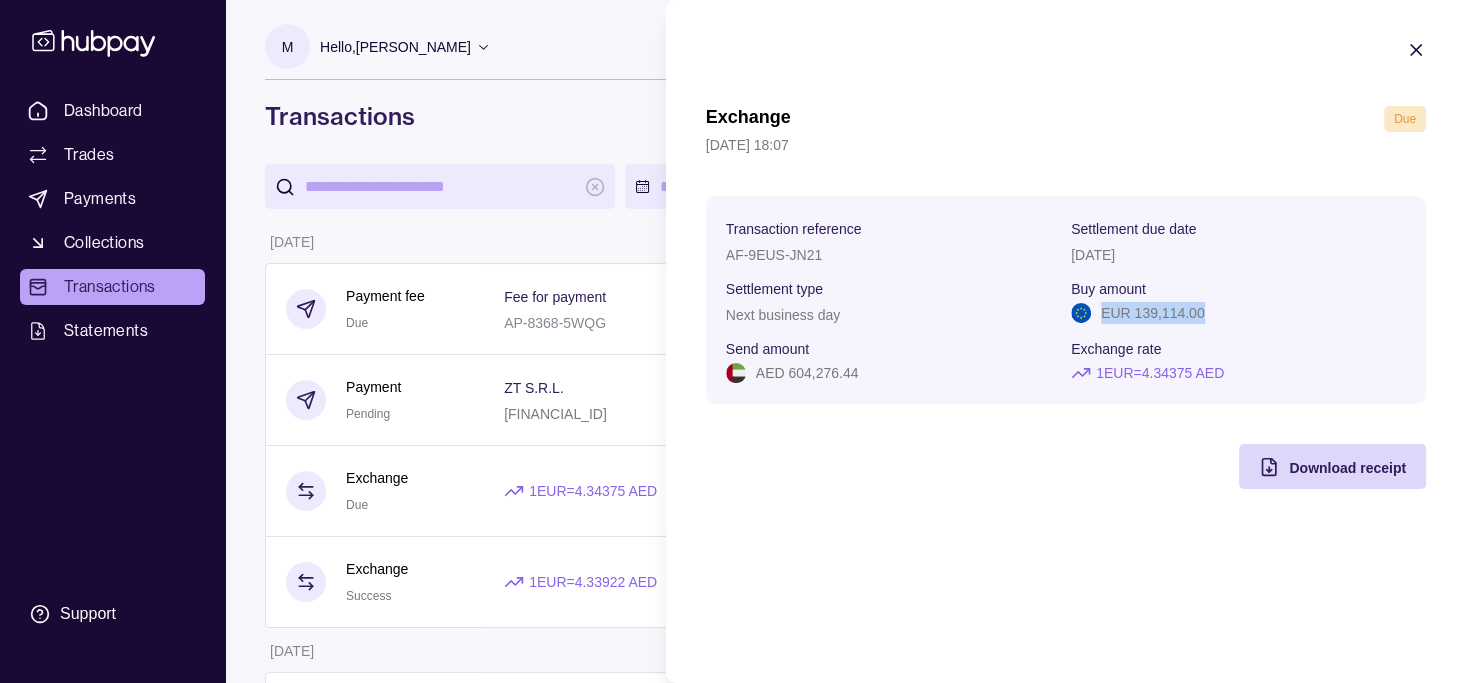 drag, startPoint x: 1102, startPoint y: 309, endPoint x: 1214, endPoint y: 318, distance: 112.36102 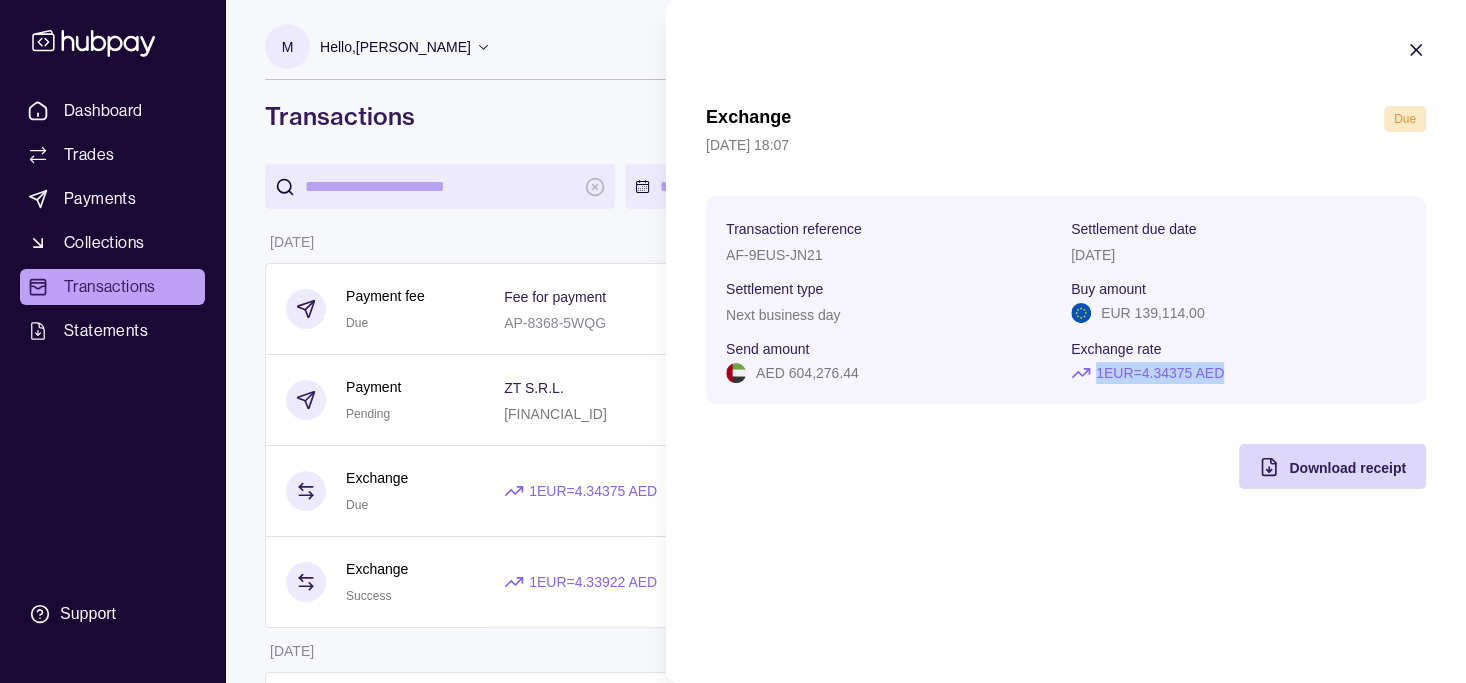 drag, startPoint x: 1097, startPoint y: 373, endPoint x: 1238, endPoint y: 361, distance: 141.50972 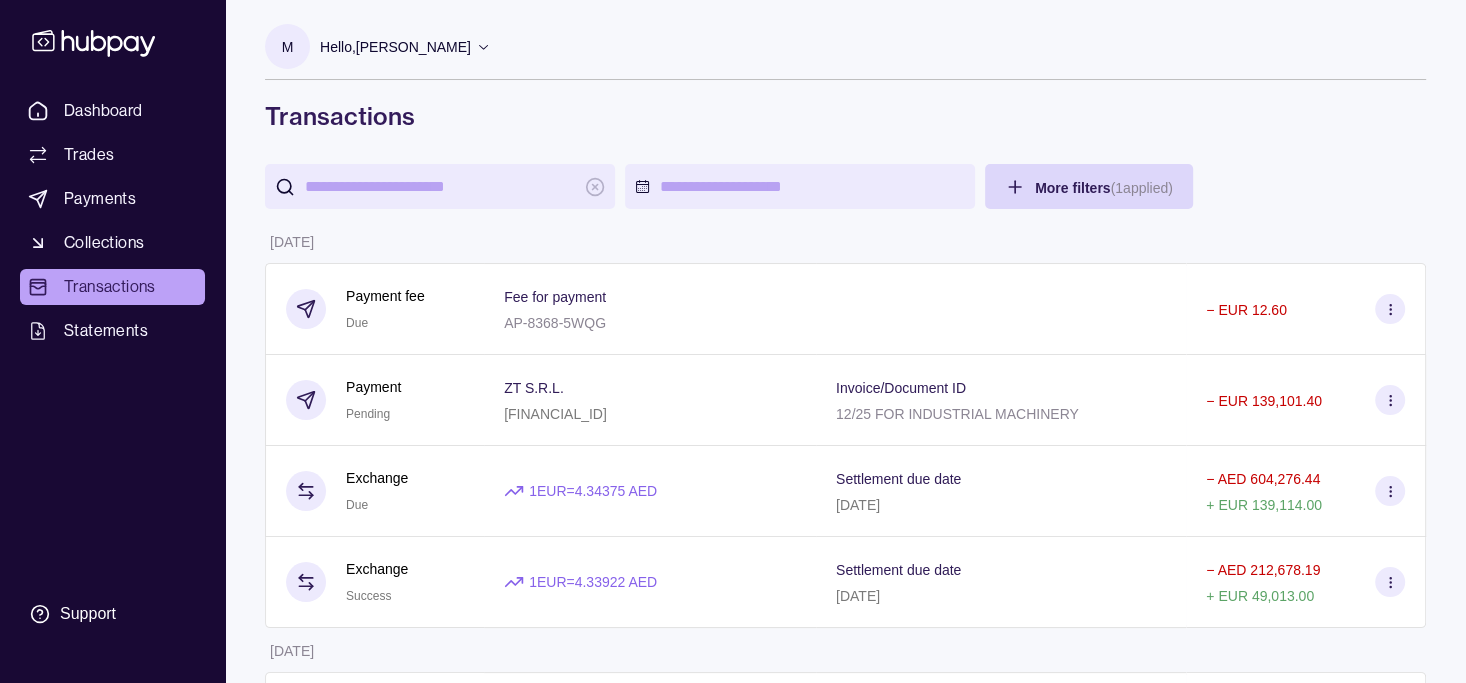 drag, startPoint x: 774, startPoint y: 246, endPoint x: 710, endPoint y: 237, distance: 64.629715 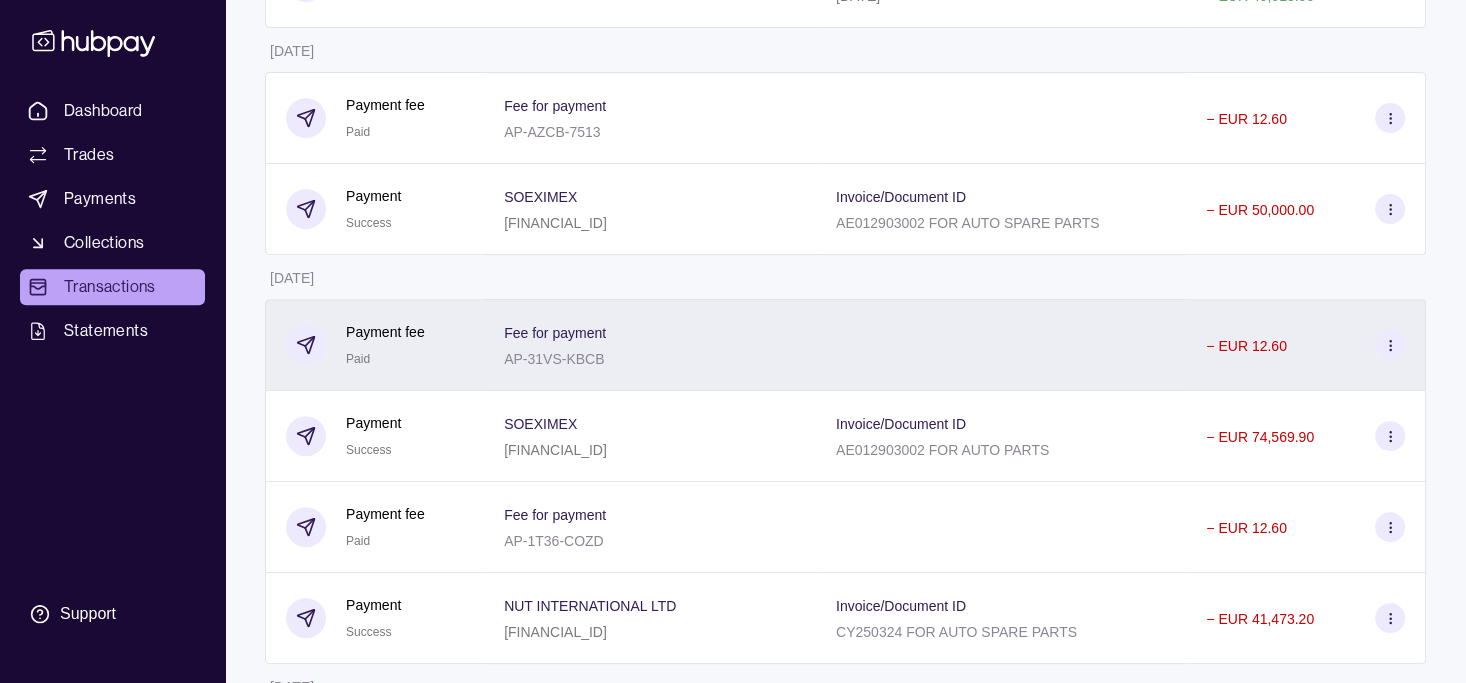 scroll, scrollTop: 400, scrollLeft: 0, axis: vertical 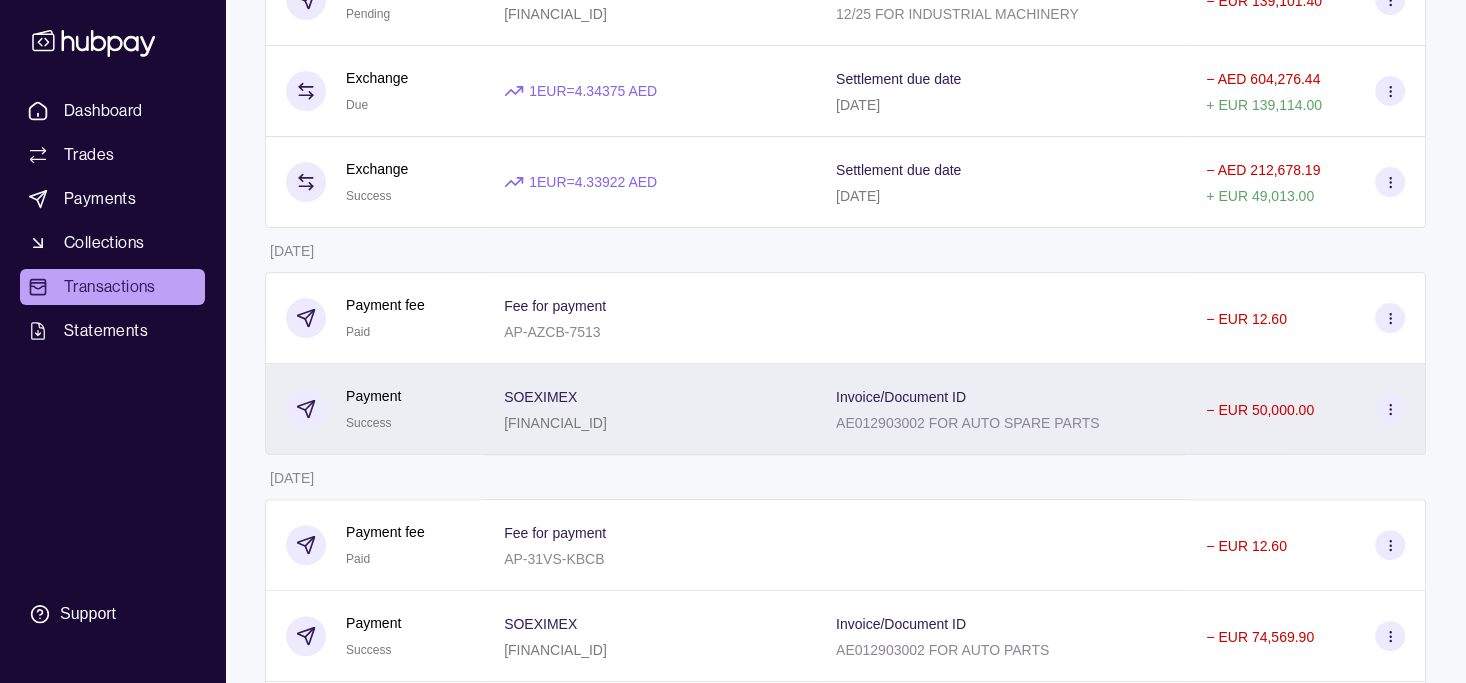 click on "SOEXIMEX FR7618206004246508847411769" at bounding box center (650, 409) 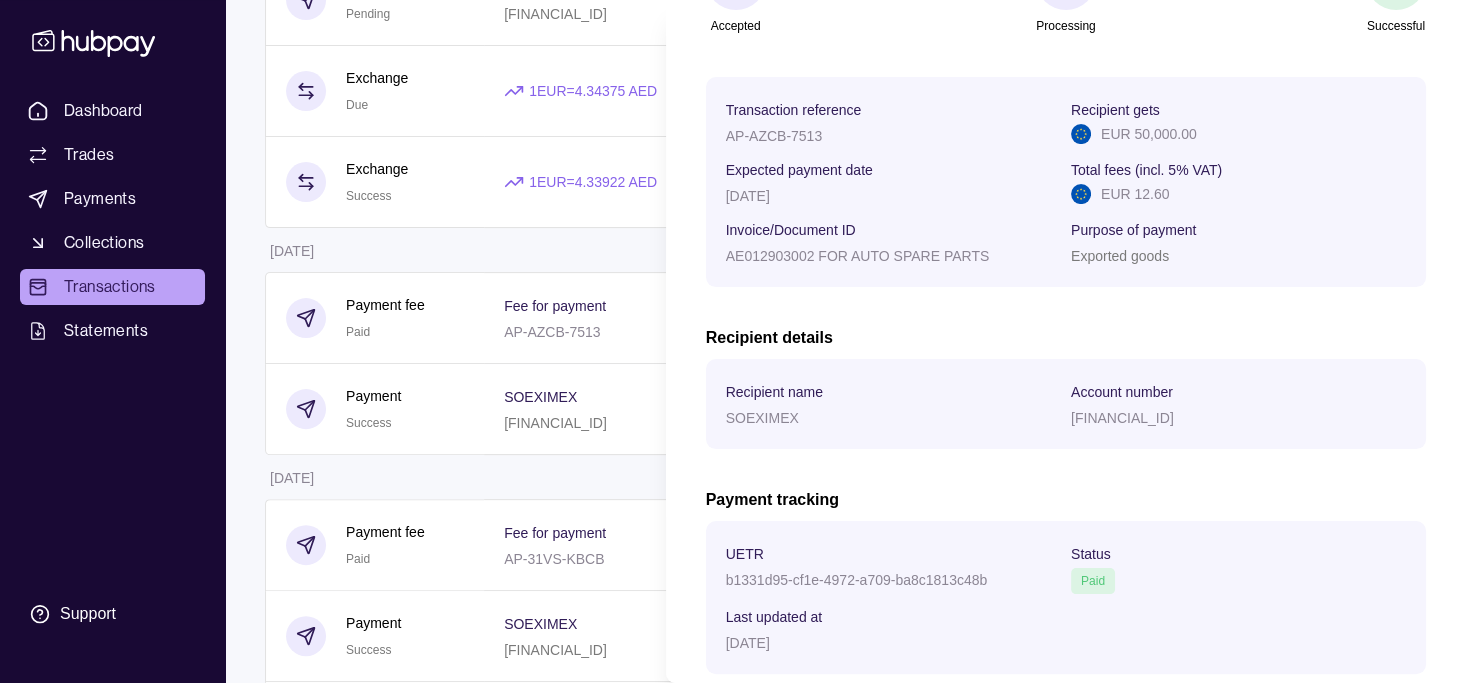 scroll, scrollTop: 370, scrollLeft: 0, axis: vertical 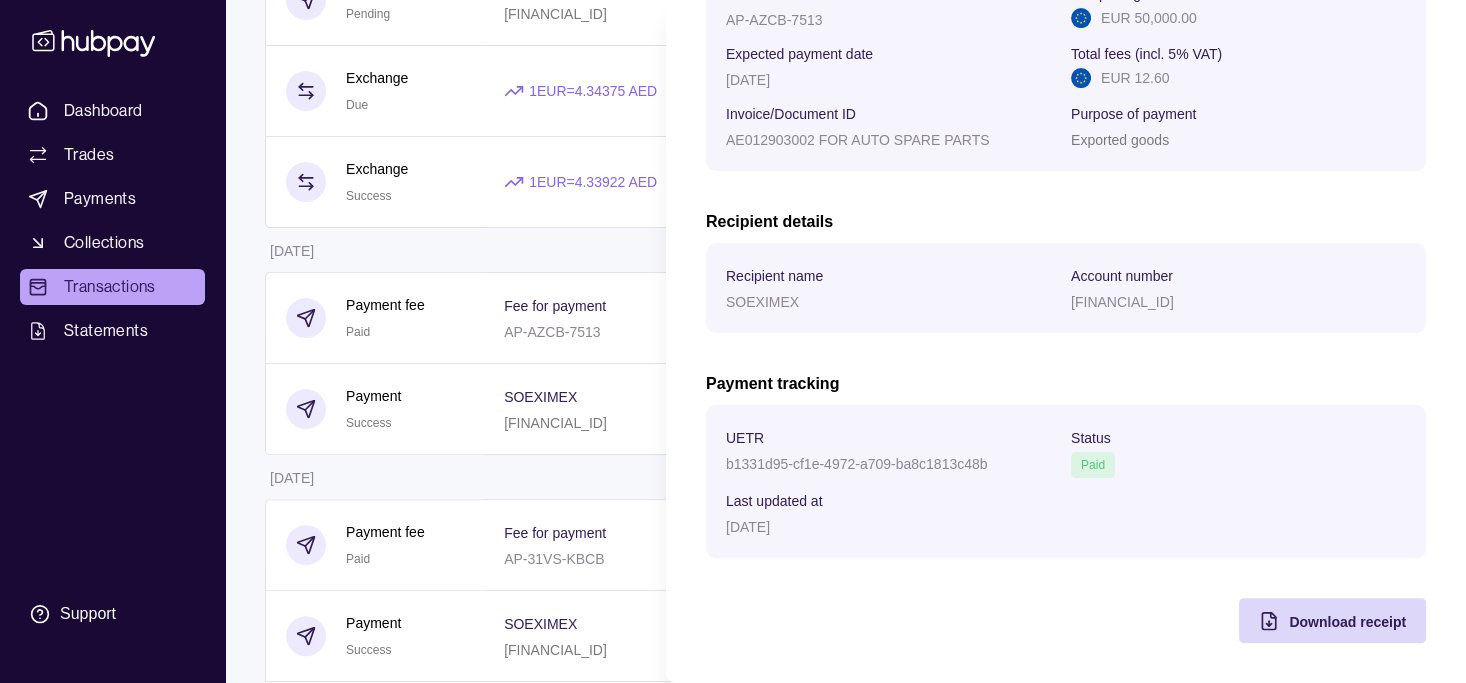 click on "Dashboard Trades Payments Collections Transactions Statements Support M Hello,  Mohammad Shahzad COURTEOUS ATTIRE INTERNATIONAL FZE Account Terms and conditions Privacy policy Sign out Transactions More filters  ( 1  applied) Details Amount 01 Jul 2025 Payment fee Due Fee for payment AP-8368-5WQG −   EUR 12.60 Payment Pending ZT S.R.L. IT84C0200860752000101213699 Invoice/Document ID 12/25 FOR INDUSTRIAL MACHINERY −   EUR 139,101.40 Exchange Due 1  EUR  =  4.34375   AED Settlement due date 02 Jul 2025 −   AED 604,276.44 +   EUR 139,114.00 Exchange Success 1  EUR  =  4.33922   AED Settlement due date 01 Jul 2025 −   AED 212,678.19 +   EUR 49,013.00 30 Jun 2025 Payment fee Paid Fee for payment AP-AZCB-7513 −   EUR 12.60 Payment Success SOEXIMEX FR7618206004246508847411769 Invoice/Document ID AE012903002 FOR AUTO SPARE PARTS −   EUR 50,000.00 27 Jun 2025 Payment fee Paid Fee for payment AP-31VS-KBCB −   EUR 12.60 Payment Success SOEXIMEX FR7618206004246508847411769 Invoice/Document ID −   Paid −" at bounding box center (733, 819) 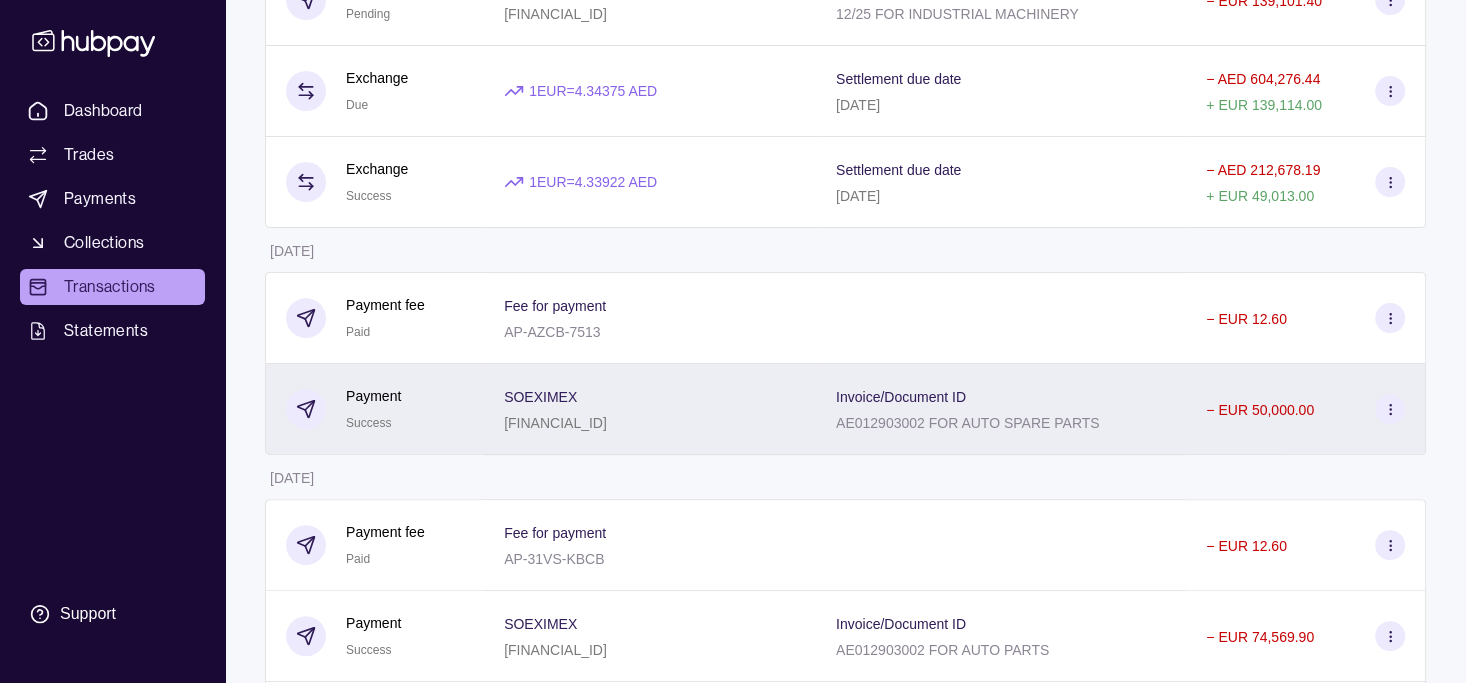 click on "Payment" at bounding box center [373, 396] 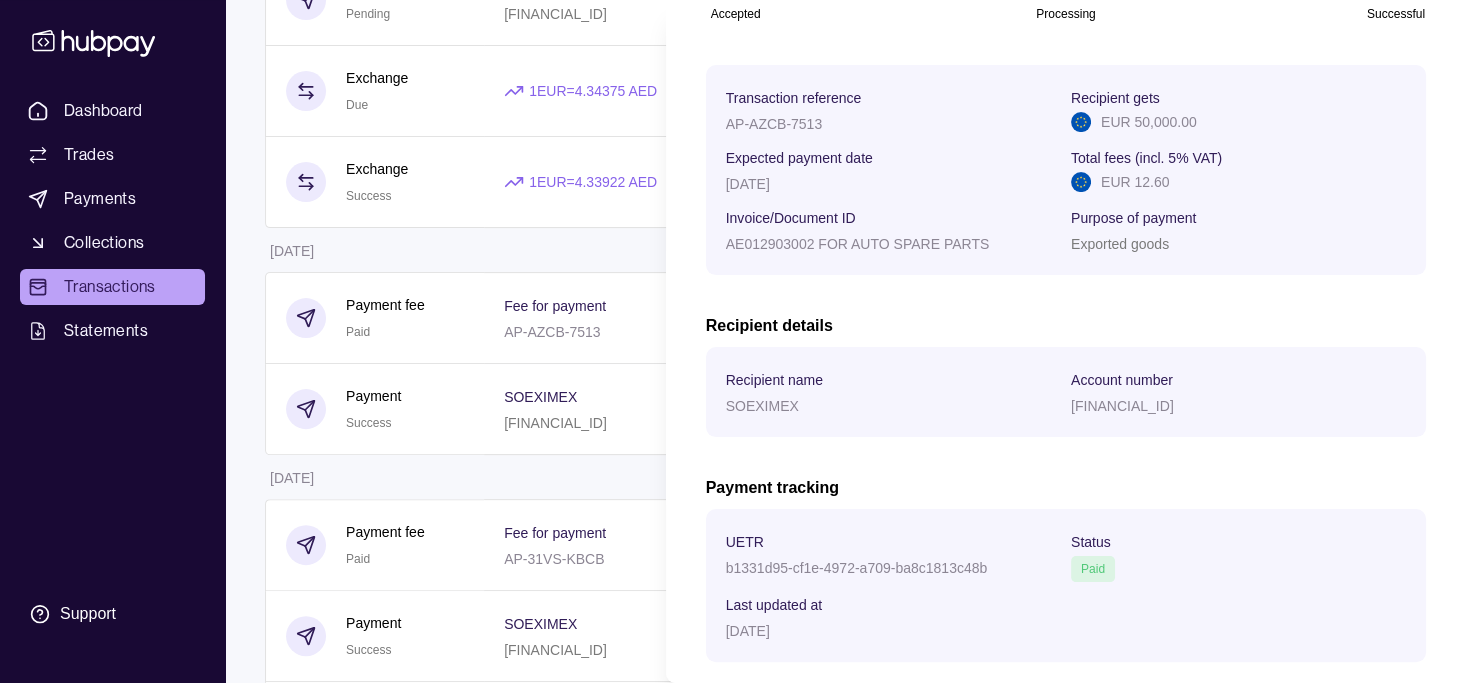 scroll, scrollTop: 370, scrollLeft: 0, axis: vertical 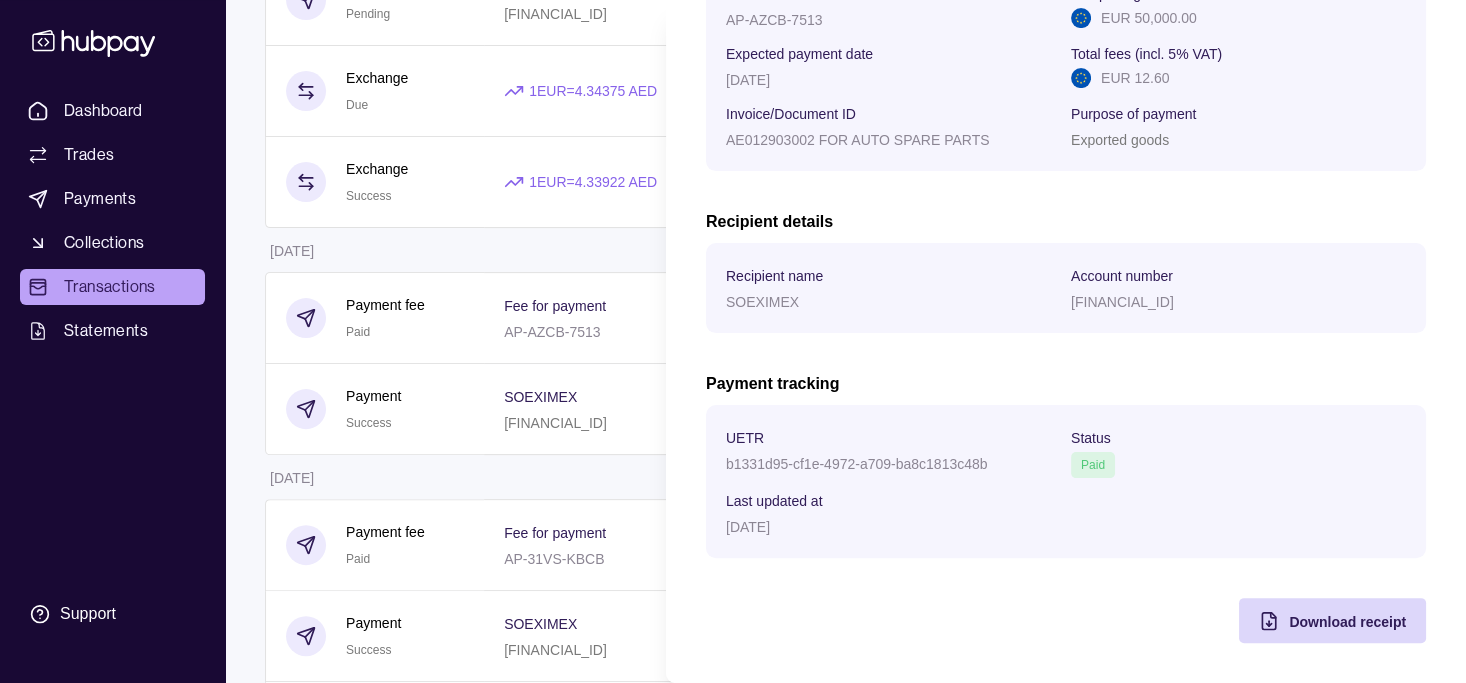 click on "Dashboard Trades Payments Collections Transactions Statements Support M Hello,  Mohammad Shahzad COURTEOUS ATTIRE INTERNATIONAL FZE Account Terms and conditions Privacy policy Sign out Transactions More filters  ( 1  applied) Details Amount 01 Jul 2025 Payment fee Due Fee for payment AP-8368-5WQG −   EUR 12.60 Payment Pending ZT S.R.L. IT84C0200860752000101213699 Invoice/Document ID 12/25 FOR INDUSTRIAL MACHINERY −   EUR 139,101.40 Exchange Due 1  EUR  =  4.34375   AED Settlement due date 02 Jul 2025 −   AED 604,276.44 +   EUR 139,114.00 Exchange Success 1  EUR  =  4.33922   AED Settlement due date 01 Jul 2025 −   AED 212,678.19 +   EUR 49,013.00 30 Jun 2025 Payment fee Paid Fee for payment AP-AZCB-7513 −   EUR 12.60 Payment Success SOEXIMEX FR7618206004246508847411769 Invoice/Document ID AE012903002 FOR AUTO SPARE PARTS −   EUR 50,000.00 27 Jun 2025 Payment fee Paid Fee for payment AP-31VS-KBCB −   EUR 12.60 Payment Success SOEXIMEX FR7618206004246508847411769 Invoice/Document ID −   Paid −" at bounding box center [733, 819] 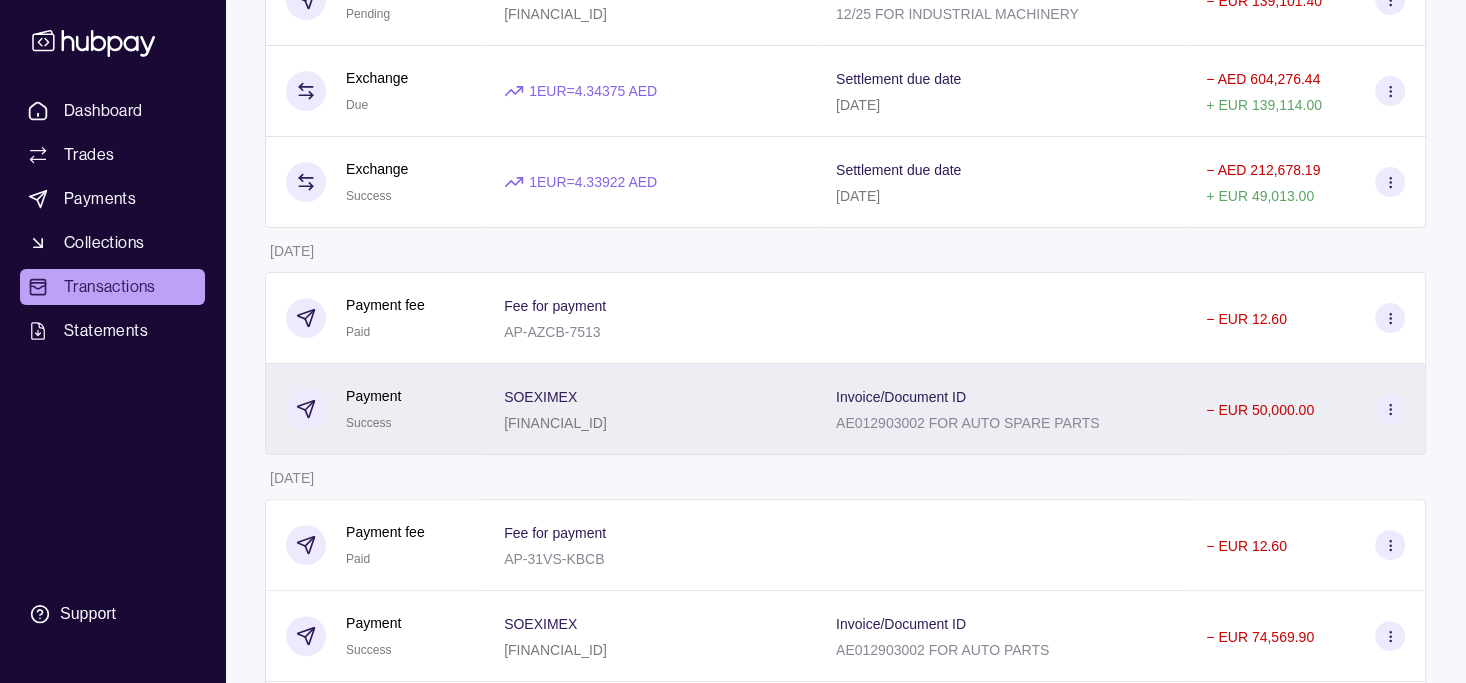 click on "[FINANCIAL_ID]" at bounding box center [555, 423] 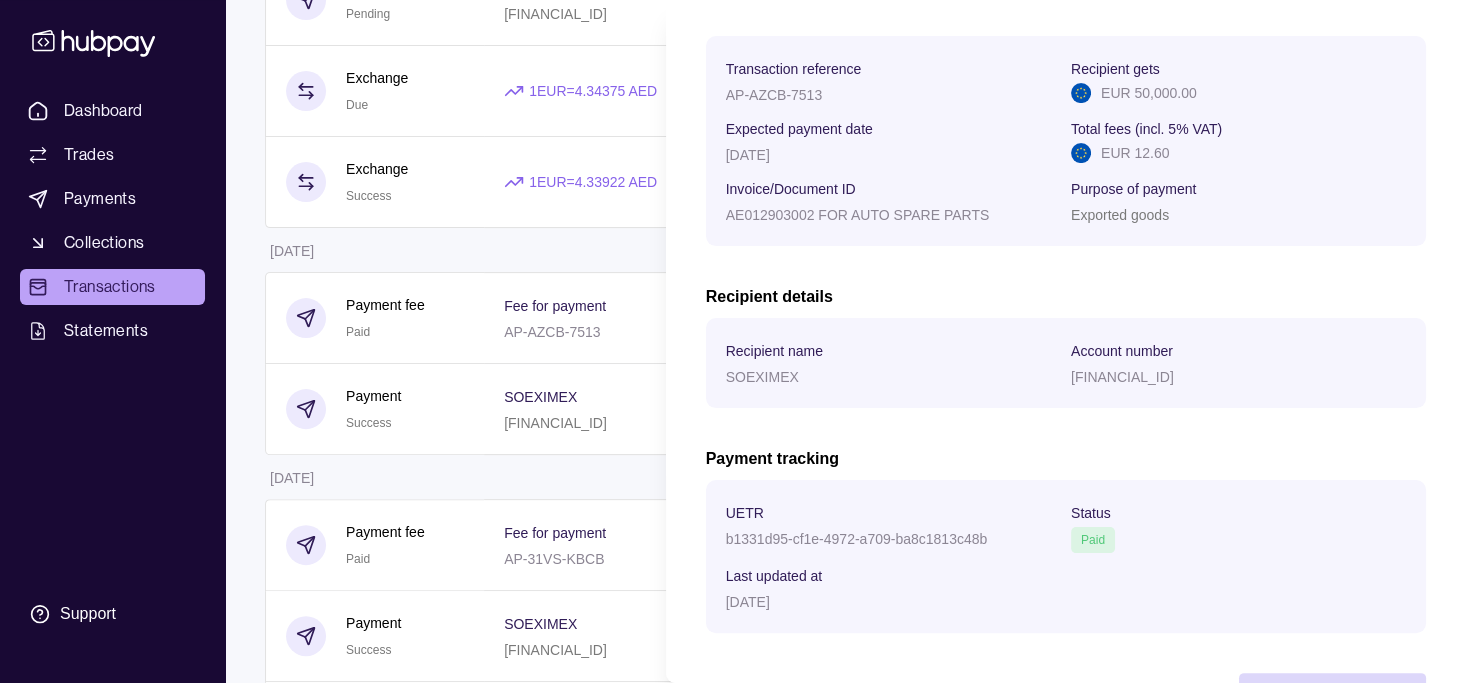scroll, scrollTop: 370, scrollLeft: 0, axis: vertical 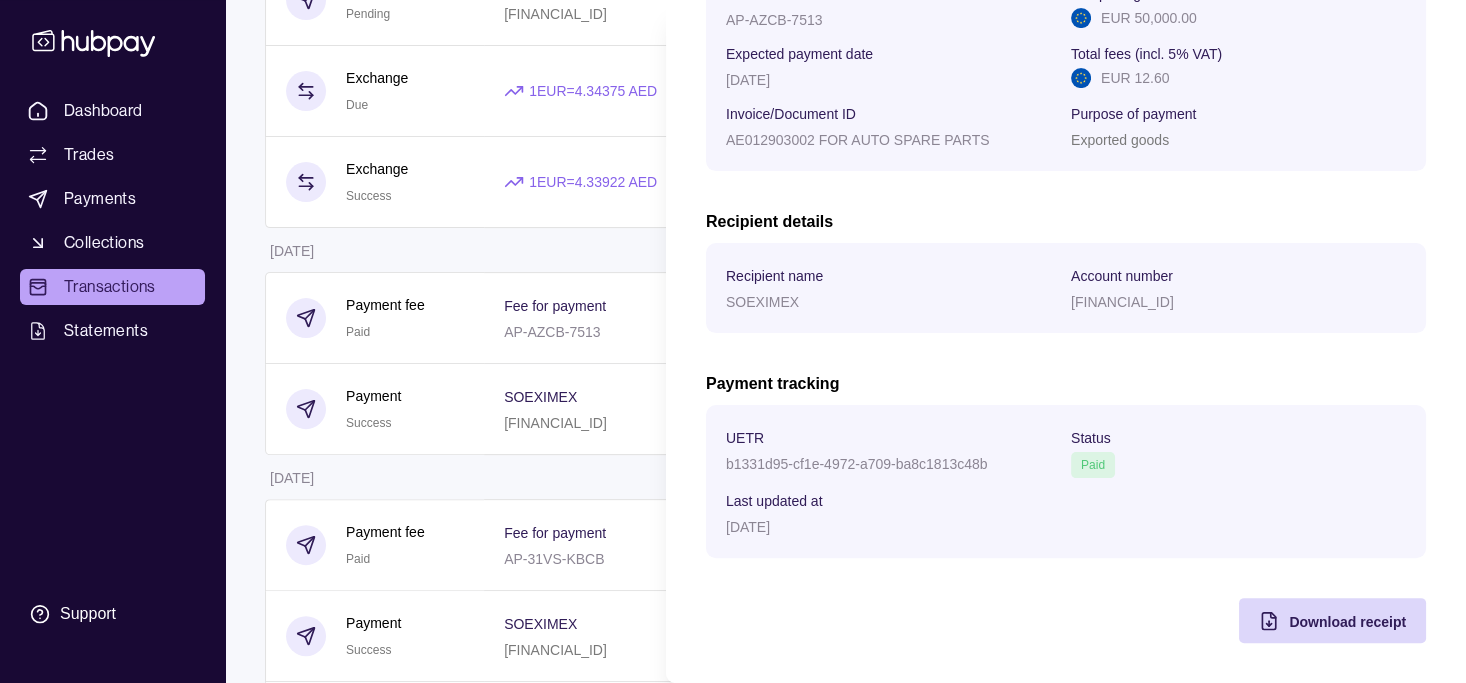 click on "Dashboard Trades Payments Collections Transactions Statements Support M Hello,  Mohammad Shahzad COURTEOUS ATTIRE INTERNATIONAL FZE Account Terms and conditions Privacy policy Sign out Transactions More filters  ( 1  applied) Details Amount 01 Jul 2025 Payment fee Due Fee for payment AP-8368-5WQG −   EUR 12.60 Payment Pending ZT S.R.L. IT84C0200860752000101213699 Invoice/Document ID 12/25 FOR INDUSTRIAL MACHINERY −   EUR 139,101.40 Exchange Due 1  EUR  =  4.34375   AED Settlement due date 02 Jul 2025 −   AED 604,276.44 +   EUR 139,114.00 Exchange Success 1  EUR  =  4.33922   AED Settlement due date 01 Jul 2025 −   AED 212,678.19 +   EUR 49,013.00 30 Jun 2025 Payment fee Paid Fee for payment AP-AZCB-7513 −   EUR 12.60 Payment Success SOEXIMEX FR7618206004246508847411769 Invoice/Document ID AE012903002 FOR AUTO SPARE PARTS −   EUR 50,000.00 27 Jun 2025 Payment fee Paid Fee for payment AP-31VS-KBCB −   EUR 12.60 Payment Success SOEXIMEX FR7618206004246508847411769 Invoice/Document ID −   Paid −" at bounding box center [733, 819] 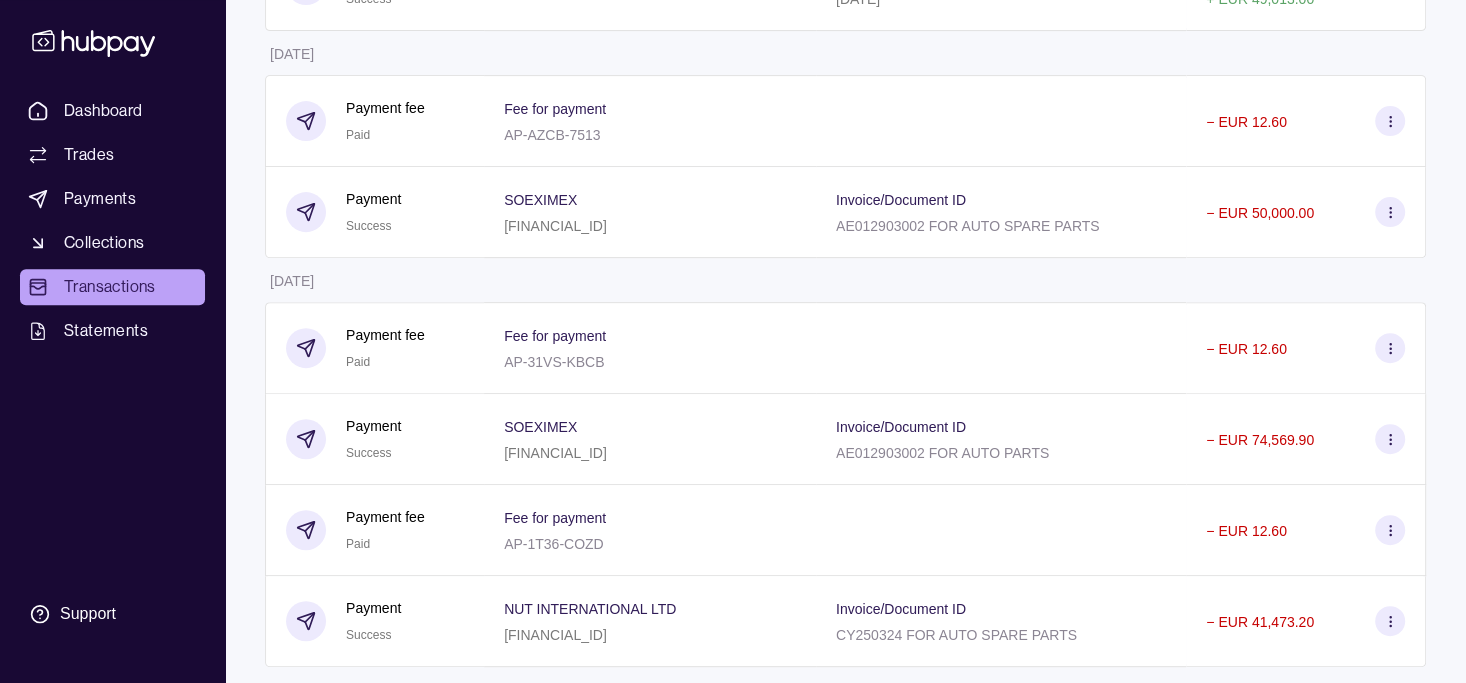 scroll, scrollTop: 600, scrollLeft: 0, axis: vertical 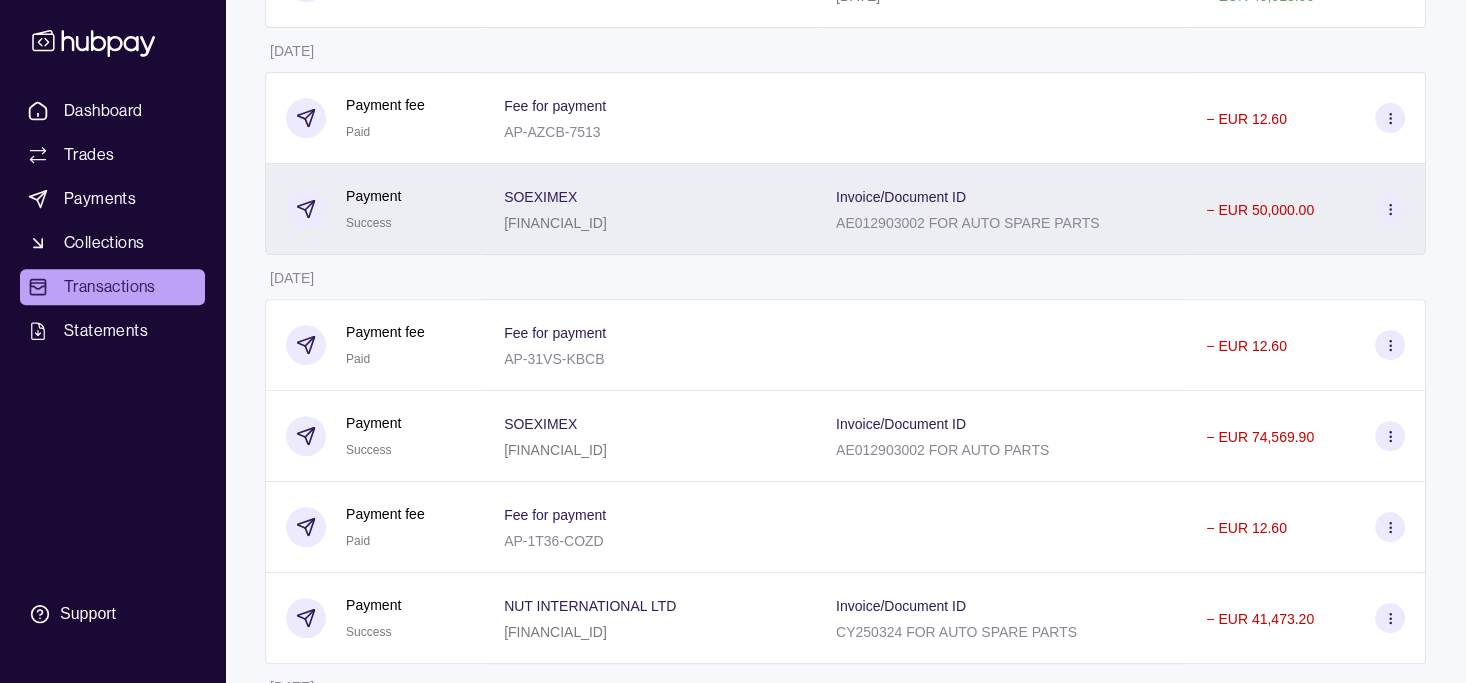 click on "Invoice/Document ID" at bounding box center [901, 196] 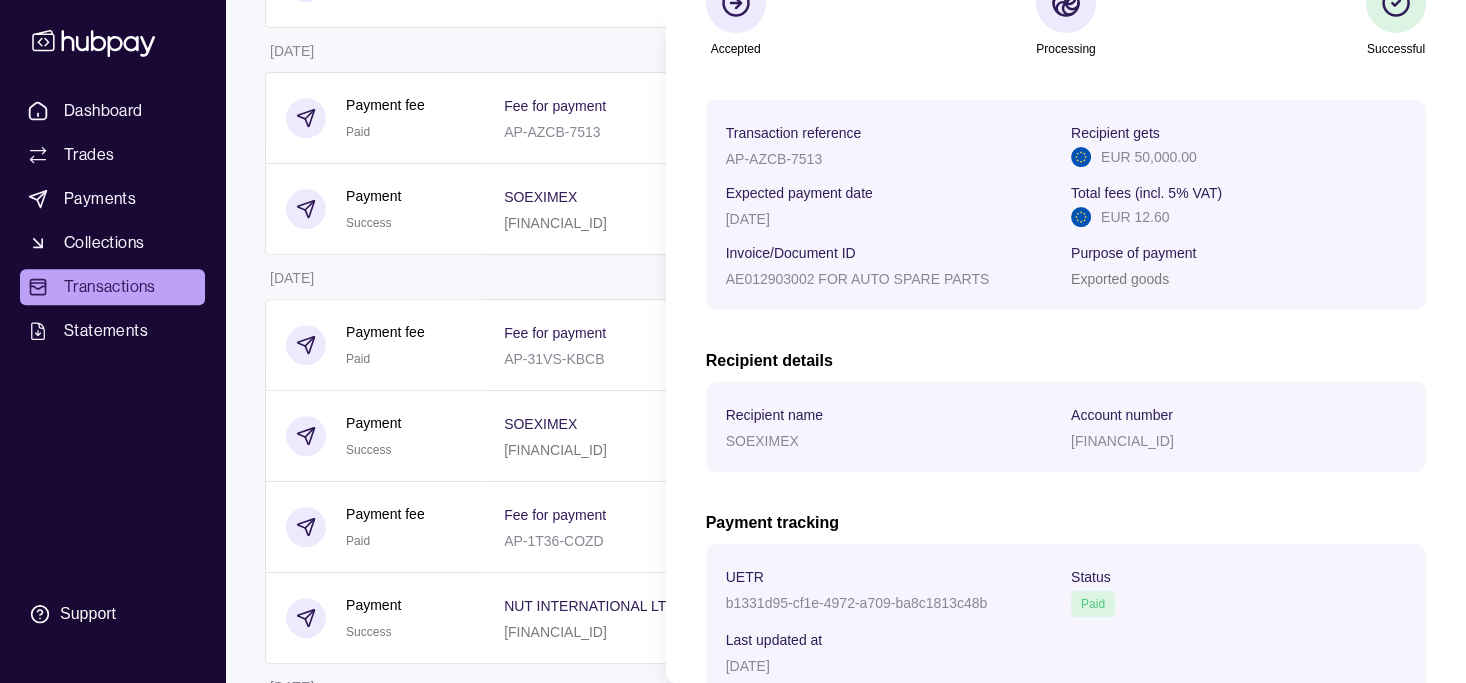 scroll, scrollTop: 370, scrollLeft: 0, axis: vertical 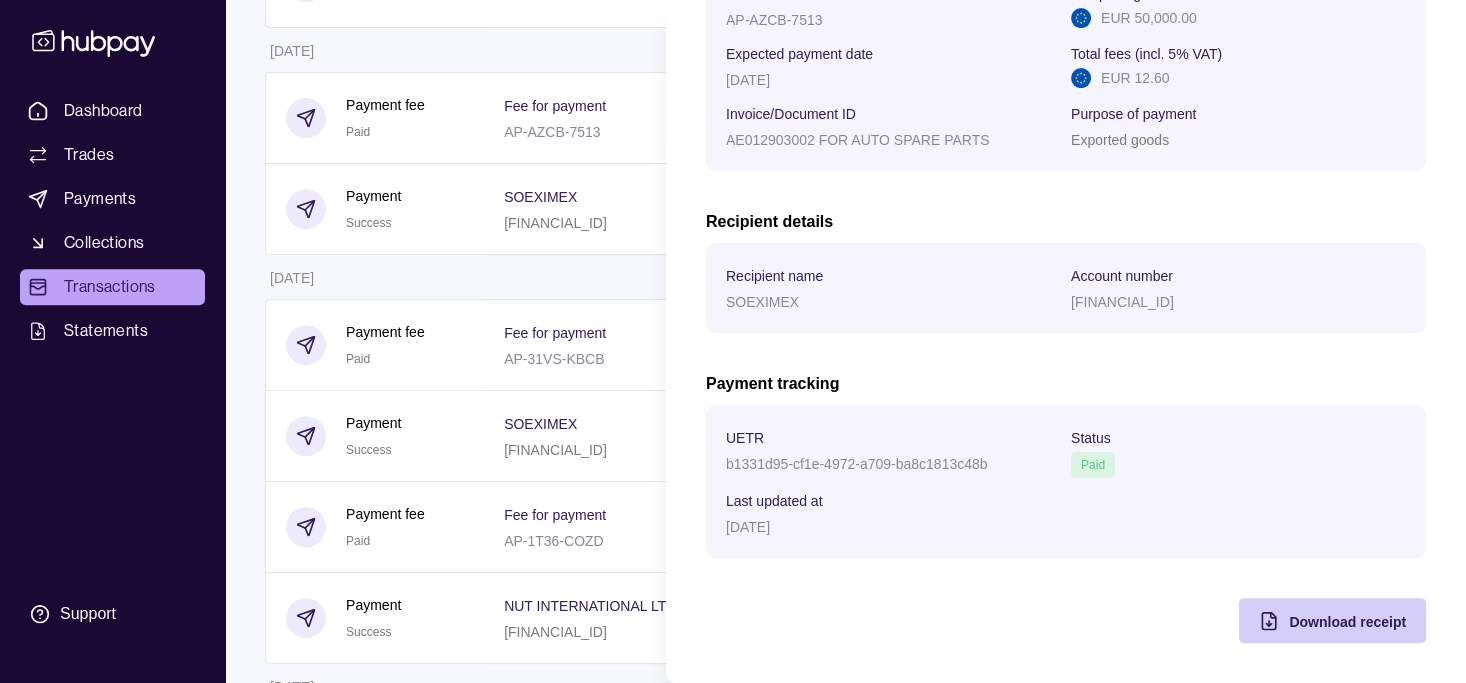 click on "Download receipt" at bounding box center (1347, 622) 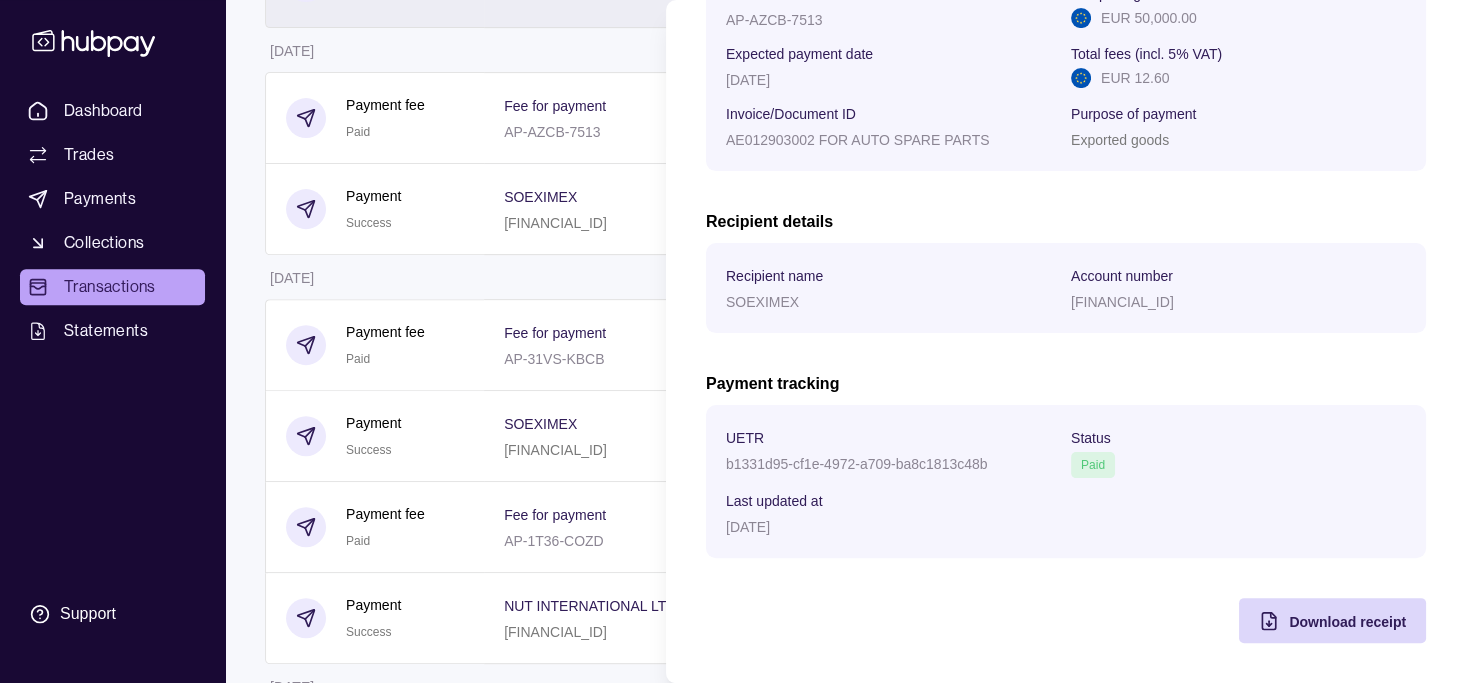 click on "Dashboard Trades Payments Collections Transactions Statements Support M Hello,  Mohammad Shahzad COURTEOUS ATTIRE INTERNATIONAL FZE Account Terms and conditions Privacy policy Sign out Transactions More filters  ( 1  applied) Details Amount 01 Jul 2025 Payment fee Due Fee for payment AP-8368-5WQG −   EUR 12.60 Payment Pending ZT S.R.L. IT84C0200860752000101213699 Invoice/Document ID 12/25 FOR INDUSTRIAL MACHINERY −   EUR 139,101.40 Exchange Due 1  EUR  =  4.34375   AED Settlement due date 02 Jul 2025 −   AED 604,276.44 +   EUR 139,114.00 Exchange Success 1  EUR  =  4.33922   AED Settlement due date 01 Jul 2025 −   AED 212,678.19 +   EUR 49,013.00 30 Jun 2025 Payment fee Paid Fee for payment AP-AZCB-7513 −   EUR 12.60 Payment Success SOEXIMEX FR7618206004246508847411769 Invoice/Document ID AE012903002 FOR AUTO SPARE PARTS −   EUR 50,000.00 27 Jun 2025 Payment fee Paid Fee for payment AP-31VS-KBCB −   EUR 12.60 Payment Success SOEXIMEX FR7618206004246508847411769 Invoice/Document ID −   Paid −" at bounding box center [733, 619] 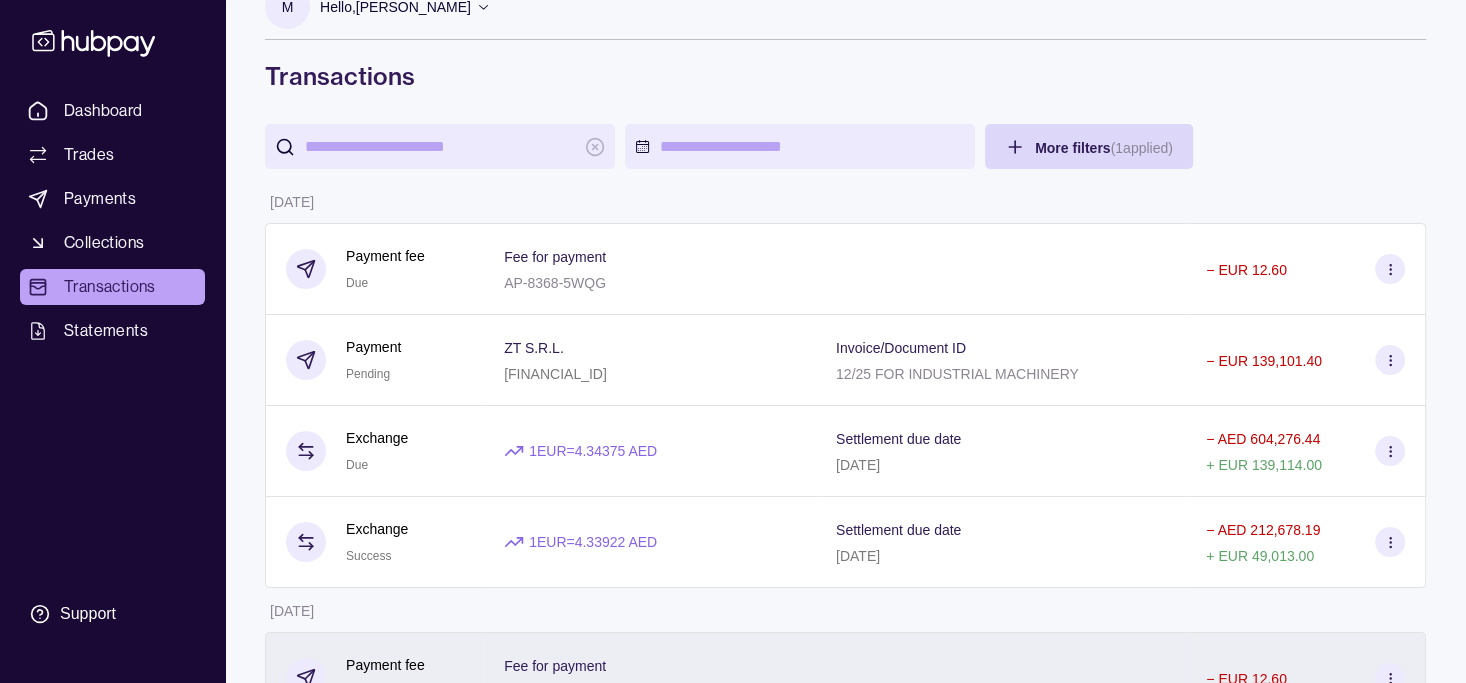scroll, scrollTop: 0, scrollLeft: 0, axis: both 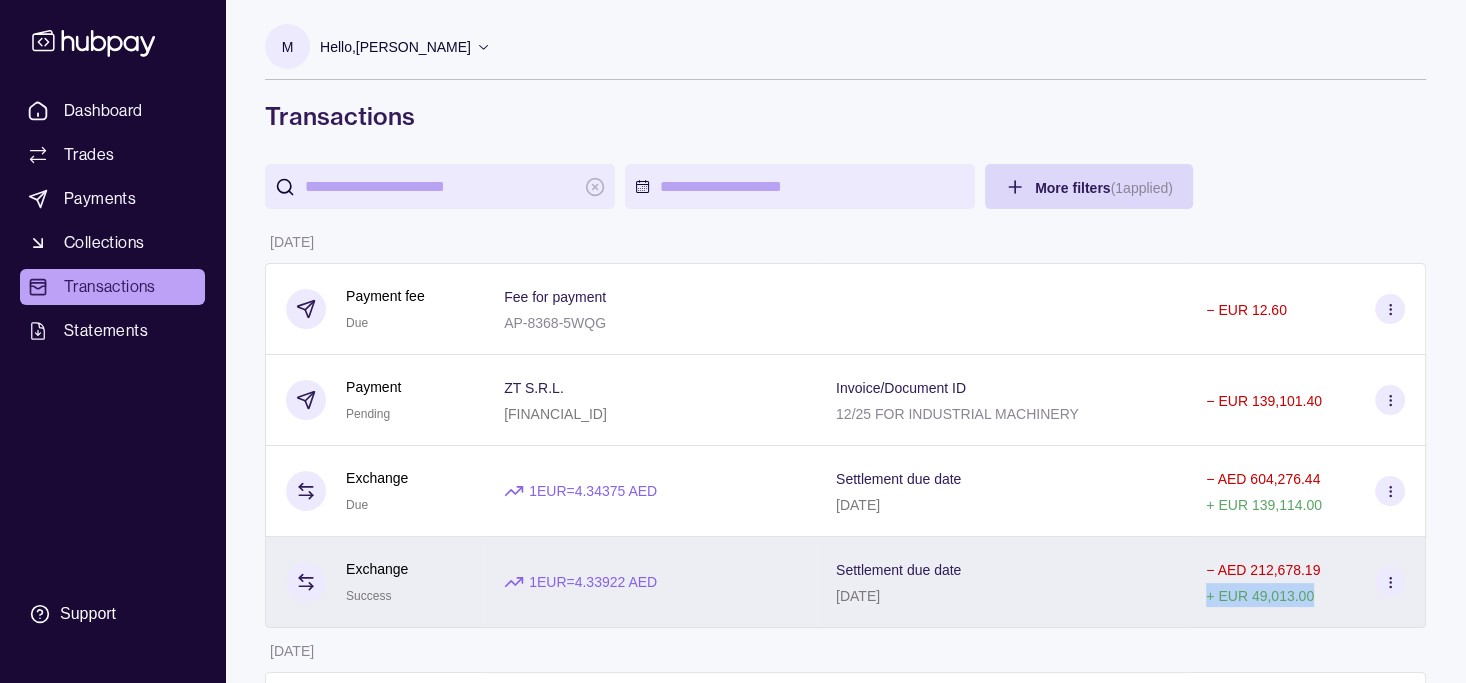 drag, startPoint x: 1207, startPoint y: 598, endPoint x: 1327, endPoint y: 604, distance: 120.14991 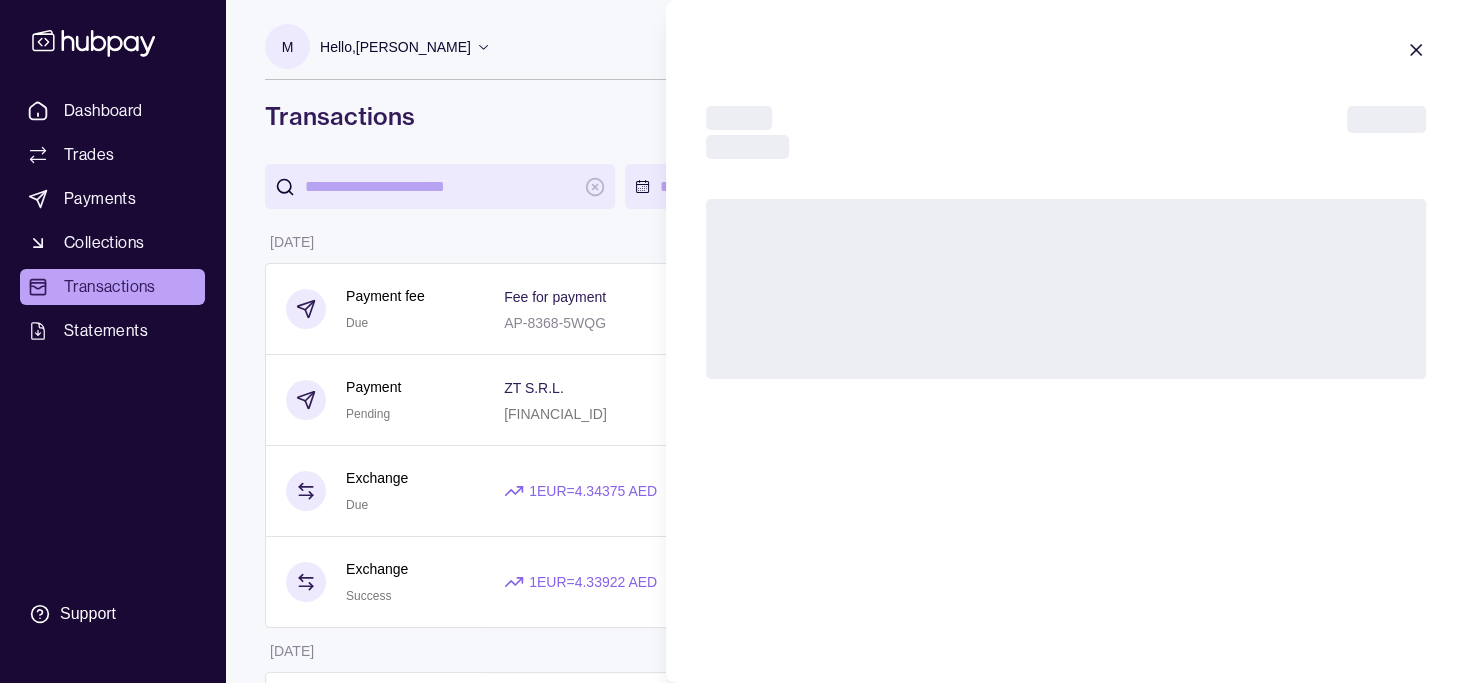 type 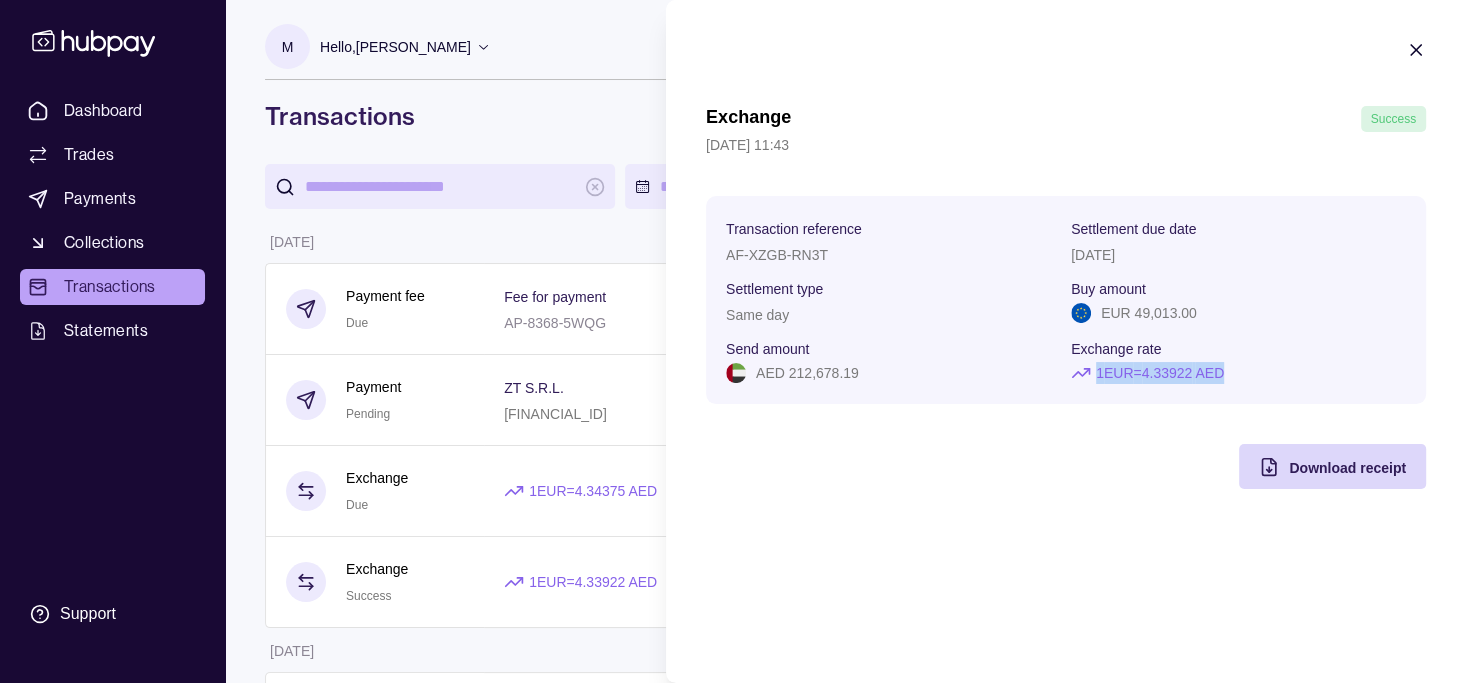 drag, startPoint x: 1095, startPoint y: 374, endPoint x: 1276, endPoint y: 375, distance: 181.00276 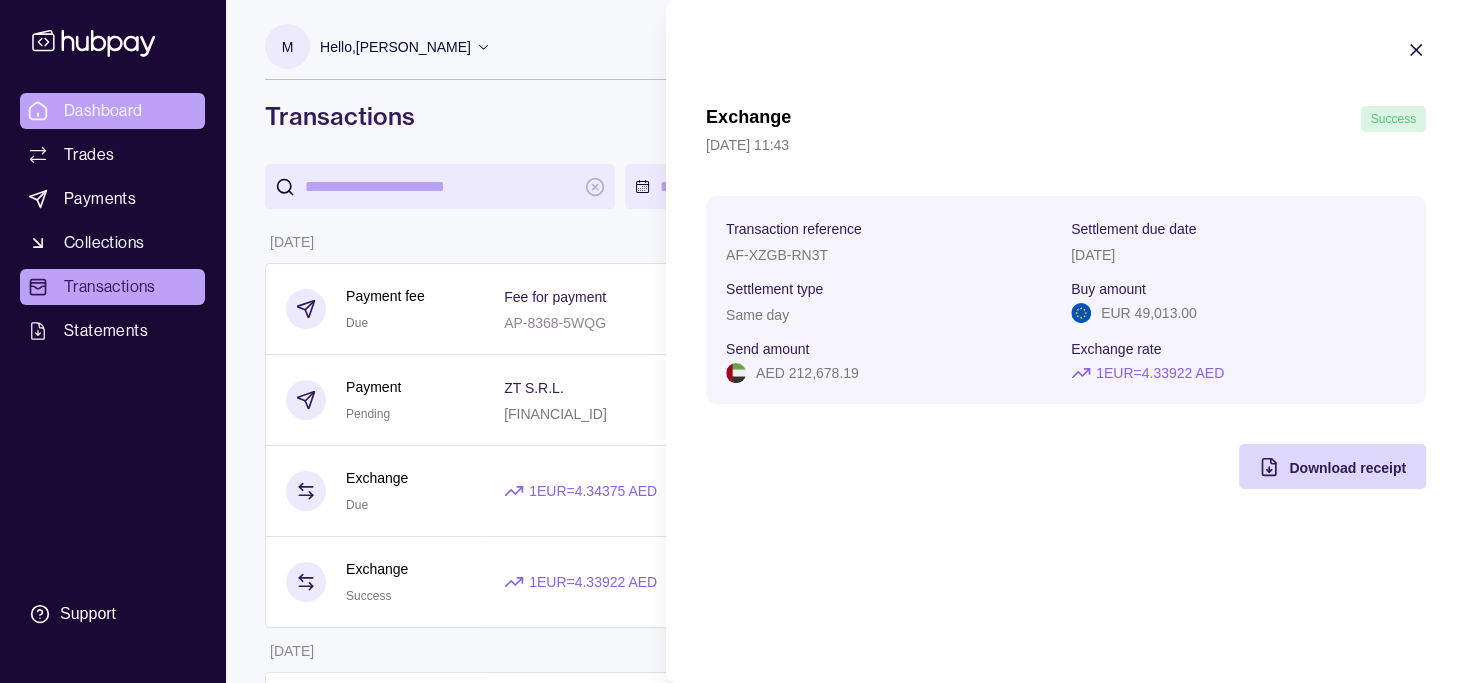 click on "Dashboard Trades Payments Collections Transactions Statements Support M Hello,  Mohammad Shahzad COURTEOUS ATTIRE INTERNATIONAL FZE Account Terms and conditions Privacy policy Sign out Transactions More filters  ( 1  applied) Details Amount 01 Jul 2025 Payment fee Due Fee for payment AP-8368-5WQG −   EUR 12.60 Payment Pending ZT S.R.L. IT84C0200860752000101213699 Invoice/Document ID 12/25 FOR INDUSTRIAL MACHINERY −   EUR 139,101.40 Exchange Due 1  EUR  =  4.34375   AED Settlement due date 02 Jul 2025 −   AED 604,276.44 +   EUR 139,114.00 Exchange Success 1  EUR  =  4.33922   AED Settlement due date 01 Jul 2025 −   AED 212,678.19 +   EUR 49,013.00 30 Jun 2025 Payment fee Paid Fee for payment AP-AZCB-7513 −   EUR 12.60 Payment Success SOEXIMEX FR7618206004246508847411769 Invoice/Document ID AE012903002 FOR AUTO SPARE PARTS −   EUR 50,000.00 27 Jun 2025 Payment fee Paid Fee for payment AP-31VS-KBCB −   EUR 12.60 Payment Success SOEXIMEX FR7618206004246508847411769 Invoice/Document ID −   Paid −" at bounding box center [733, 1219] 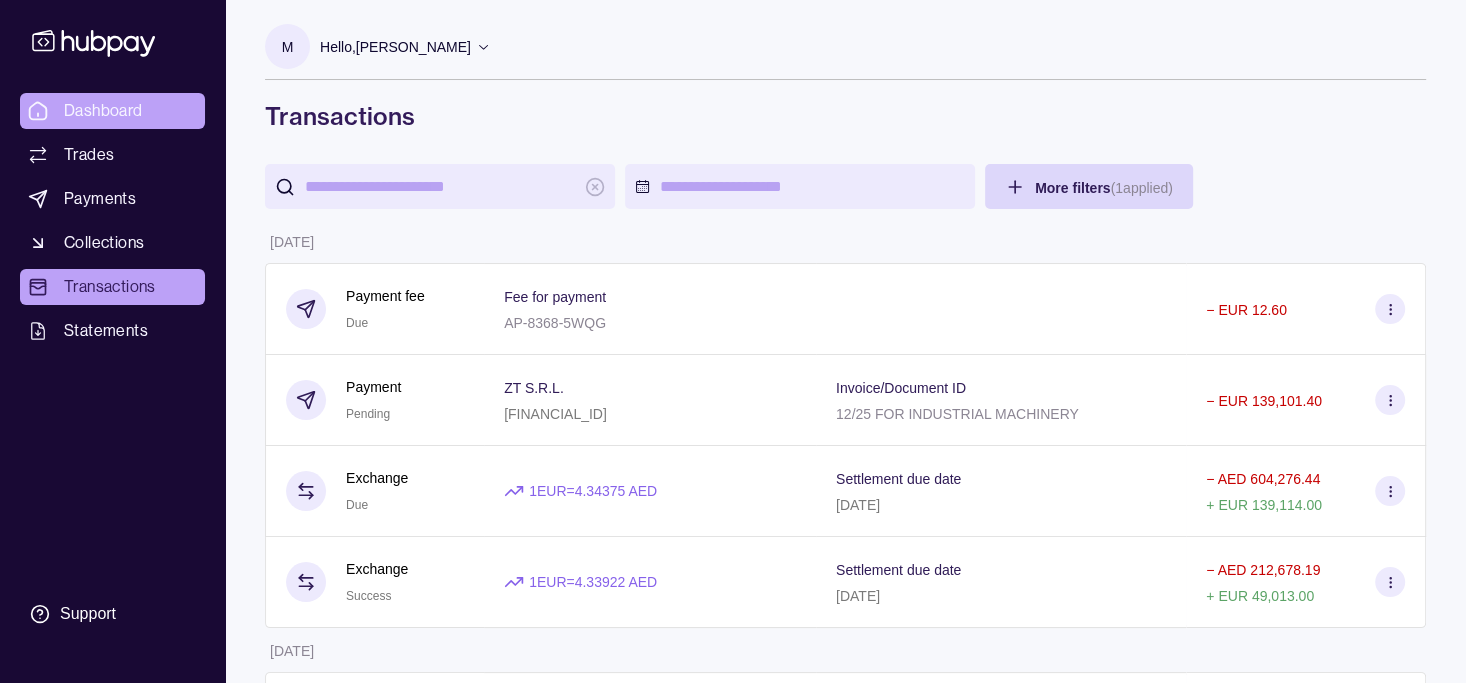 click on "Dashboard" at bounding box center [103, 111] 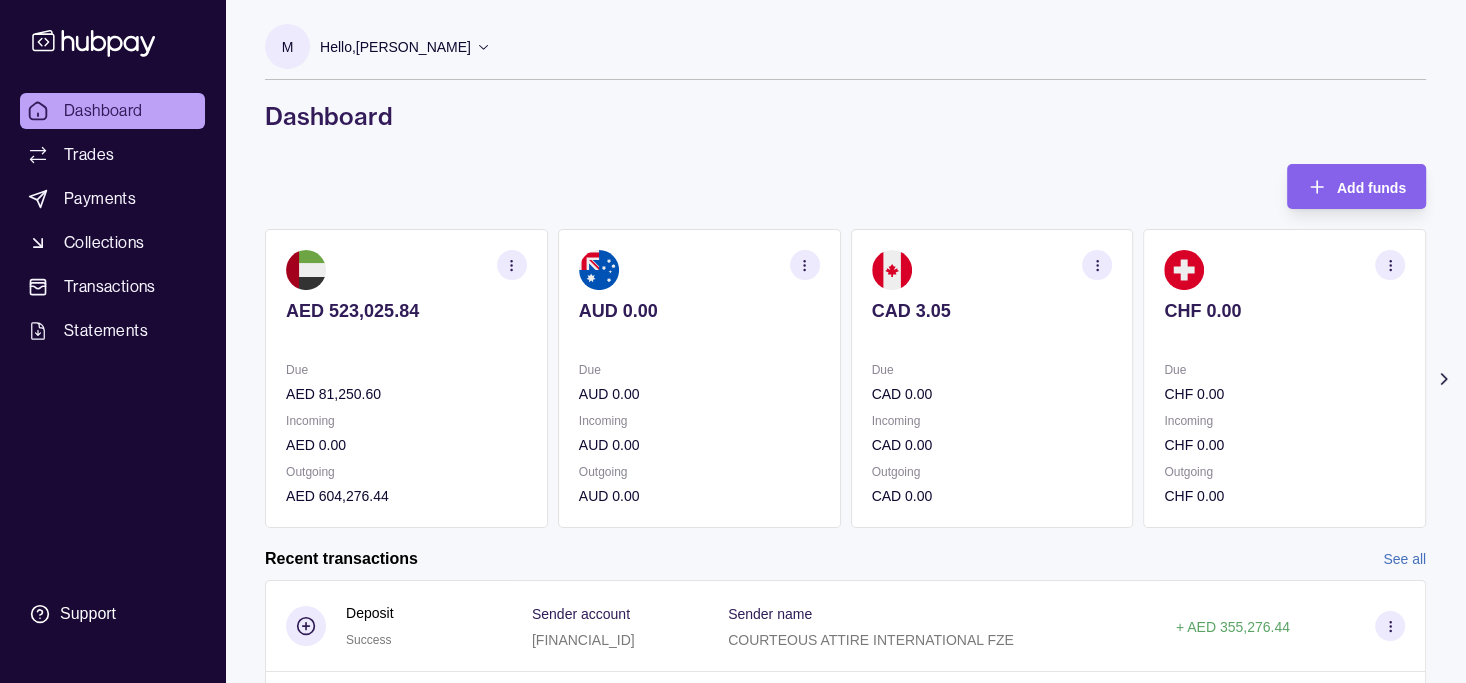 click 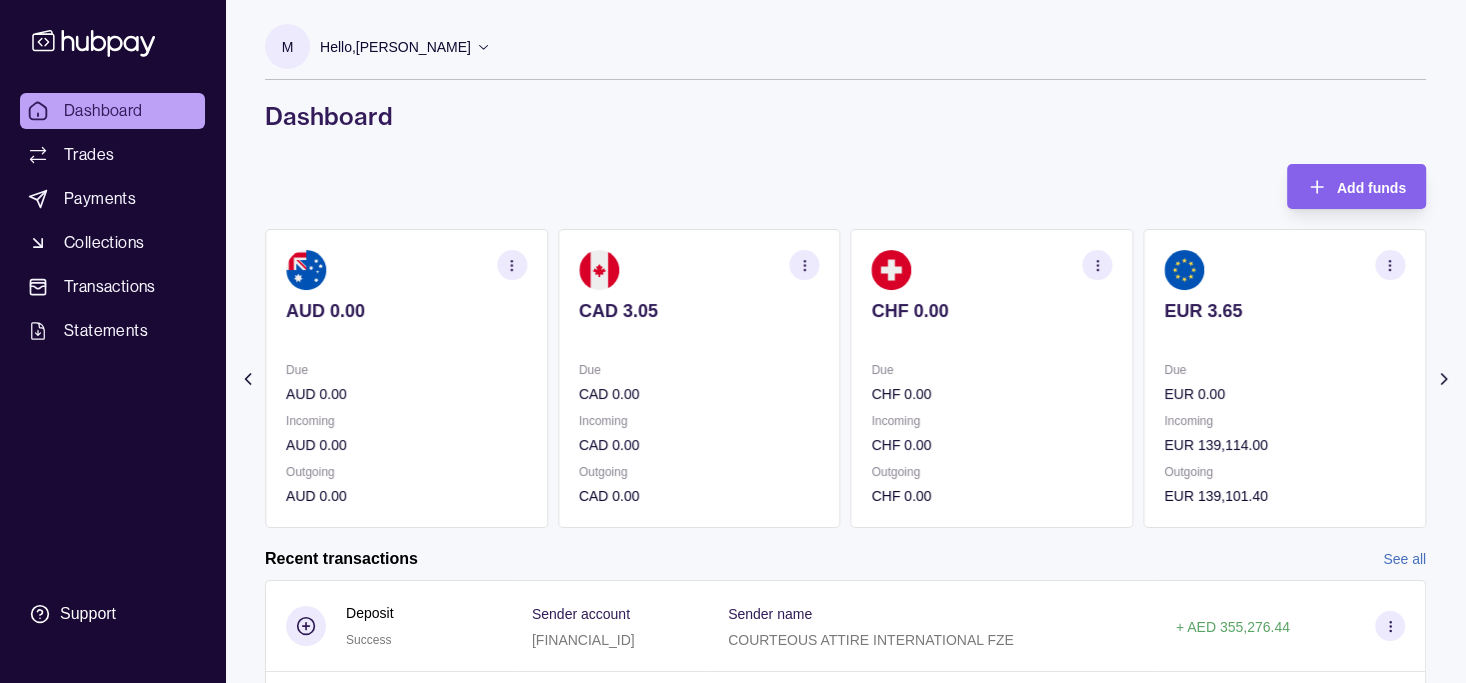 click on "M Hello,  Mohammad Shahzad COURTEOUS ATTIRE INTERNATIONAL FZE Account Terms and conditions Privacy policy Sign out Dashboard" at bounding box center (845, 78) 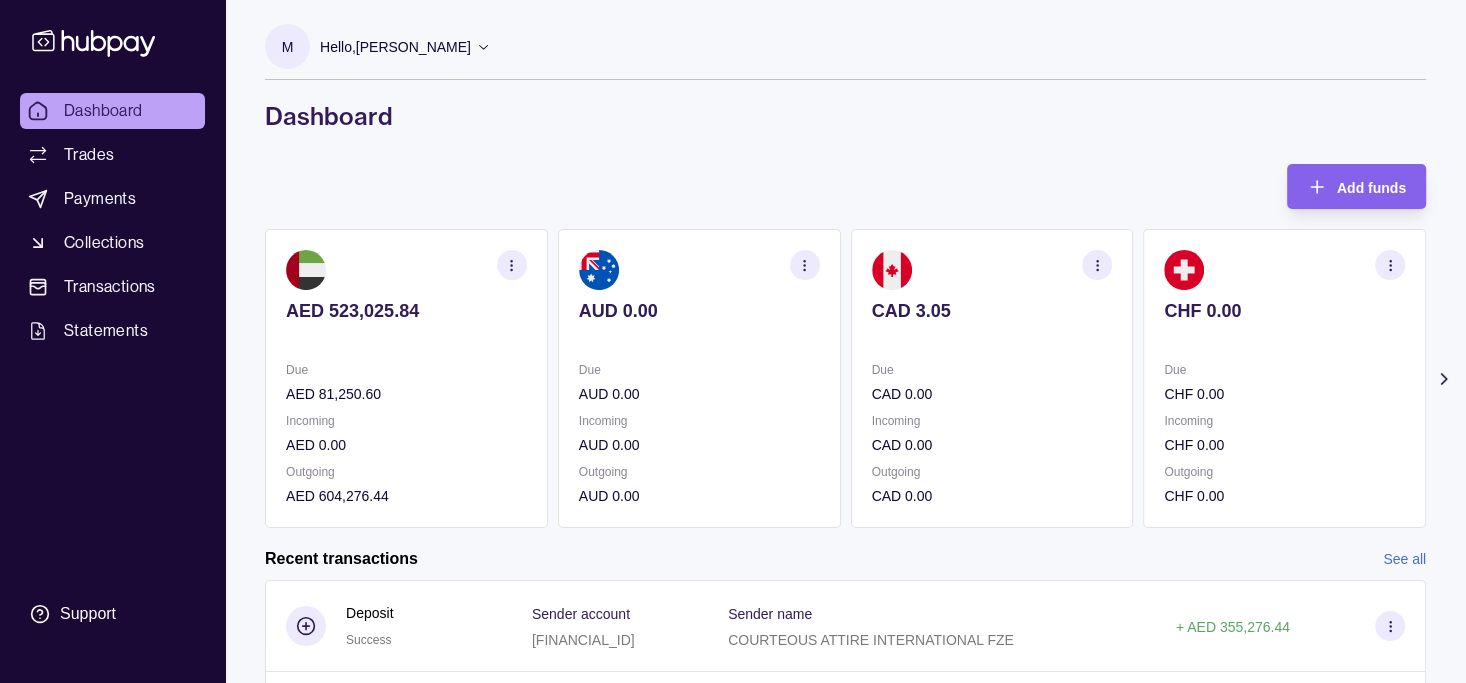 click on "Add funds AED 523,025.84                                                                                                               Due AED 81,250.60 Incoming AED 0.00 Outgoing AED 604,276.44 AUD 0.00                                                                                                               Due AUD 0.00 Incoming AUD 0.00 Outgoing AUD 0.00 CAD 3.05                                                                                                               Due CAD 0.00 Incoming CAD 0.00 Outgoing CAD 0.00 CHF 0.00                                                                                                               Due CHF 0.00 Incoming CHF 0.00 Outgoing CHF 0.00 EUR 3.65" at bounding box center [845, 620] 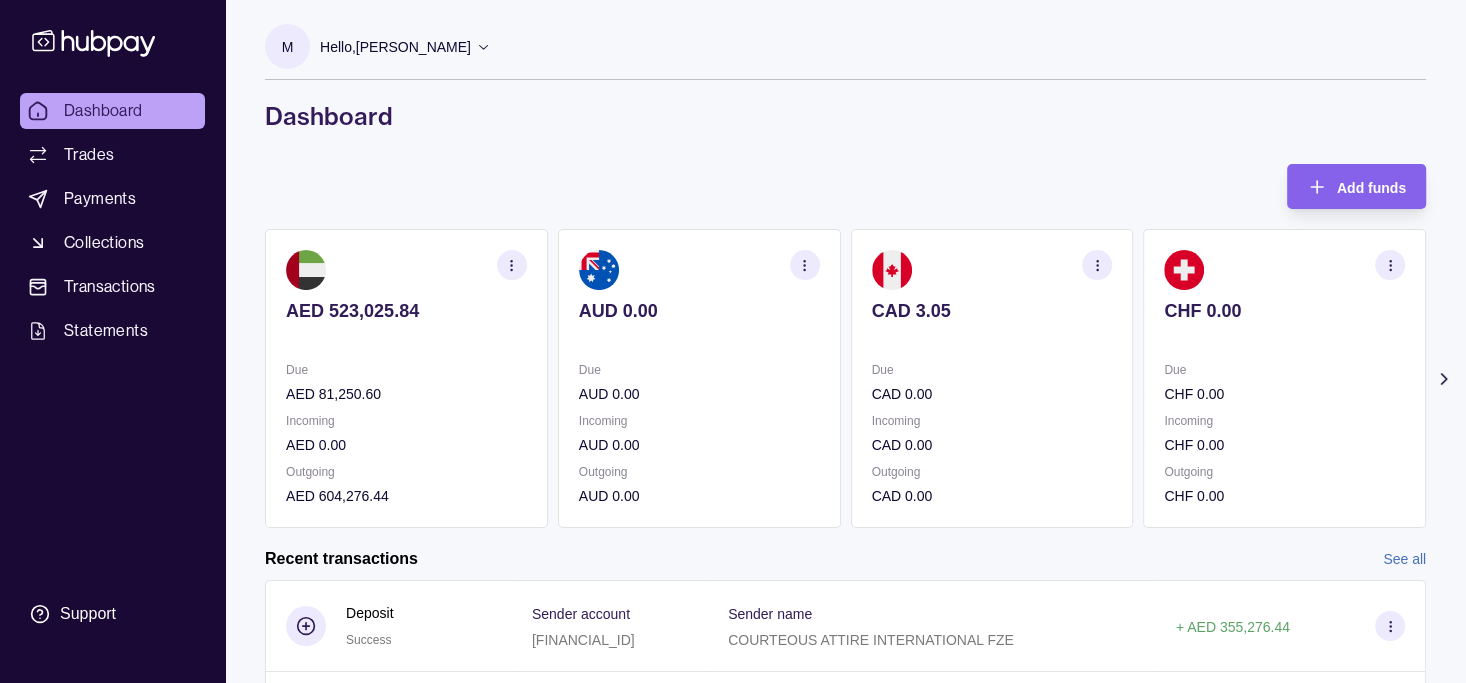 click on "M Hello,  Mohammad Shahzad COURTEOUS ATTIRE INTERNATIONAL FZE Account Terms and conditions Privacy policy Sign out Dashboard Add funds AED 523,025.84                                                                                                               Due AED 81,250.60 Incoming AED 0.00 Outgoing AED 604,276.44 AUD 0.00                                                                                                               Due AUD 0.00 Incoming AUD 0.00 Outgoing AUD 0.00 CAD 3.05                                                                                                               Due CAD 0.00 Incoming CAD 0.00 Outgoing CAD 0.00 CHF 0.00                                                                                                               Due CHF 0.00 Incoming     +" at bounding box center [845, 538] 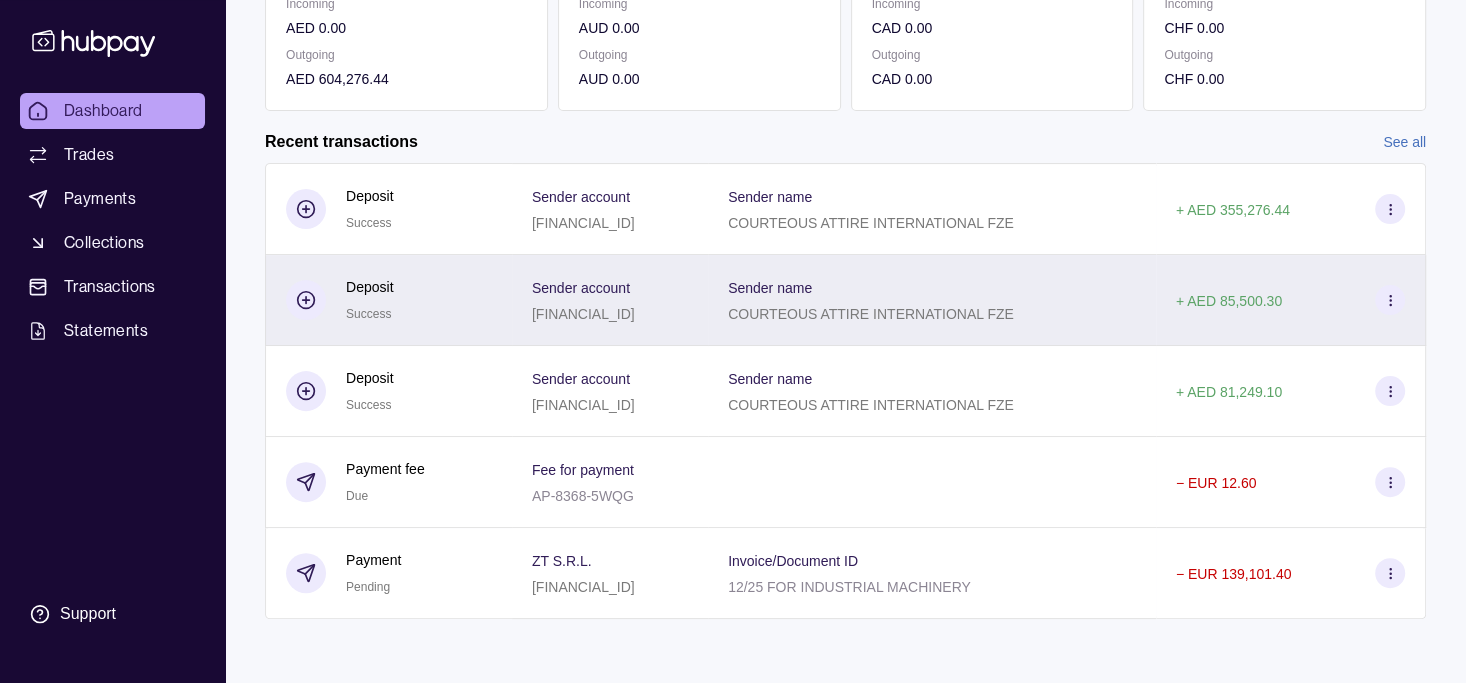 scroll, scrollTop: 23, scrollLeft: 0, axis: vertical 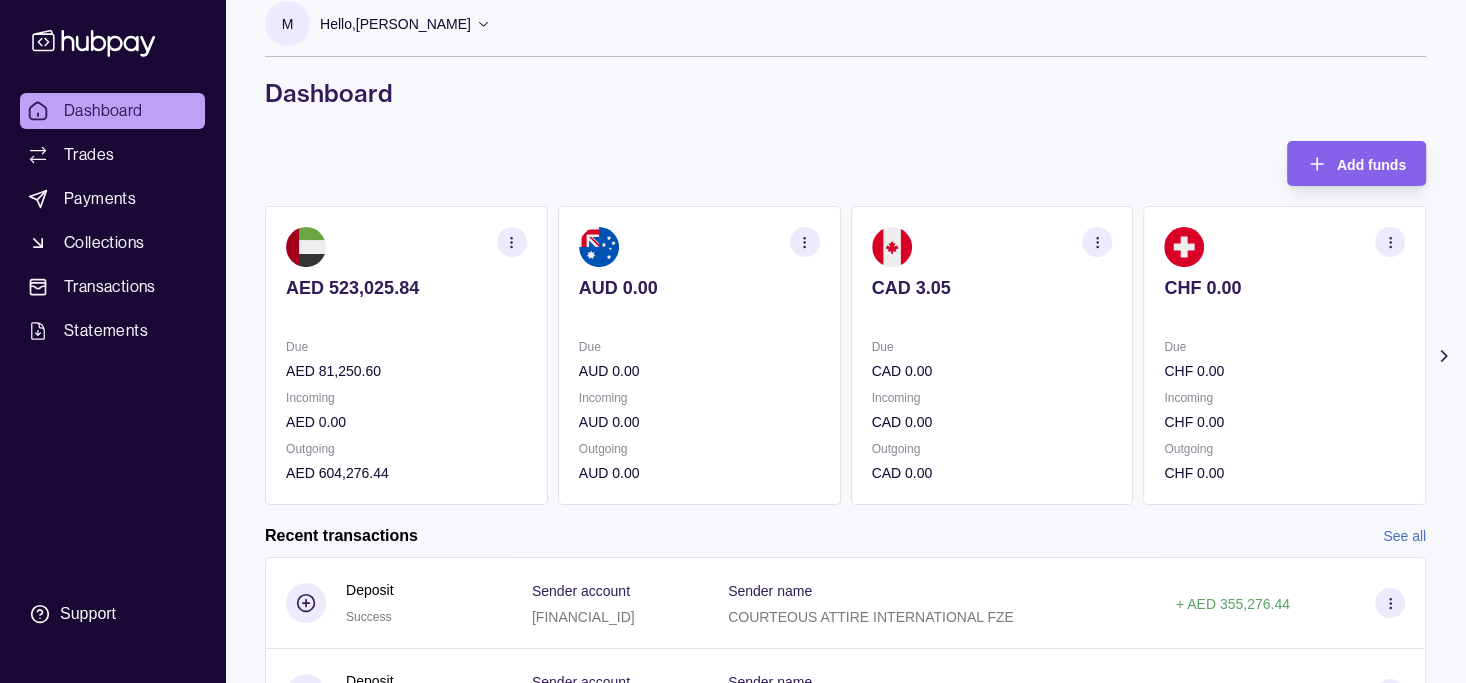 click 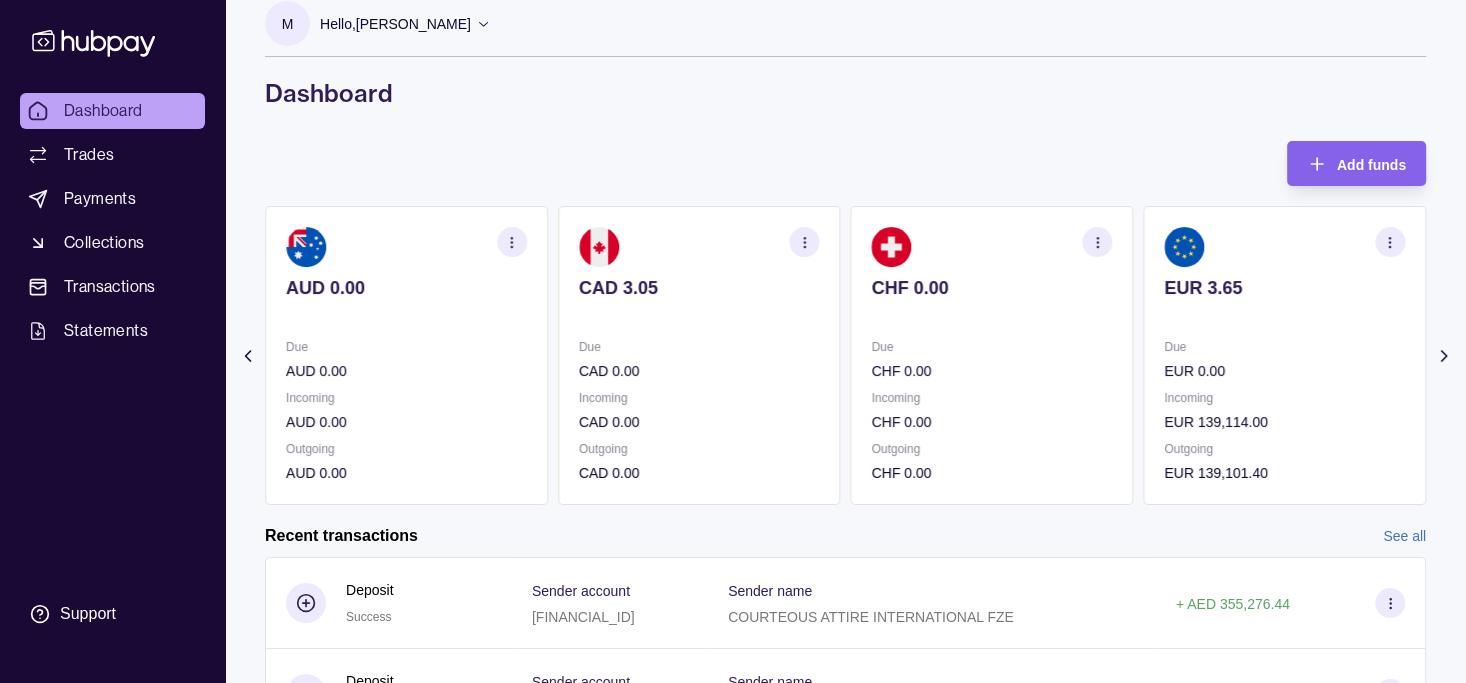 click 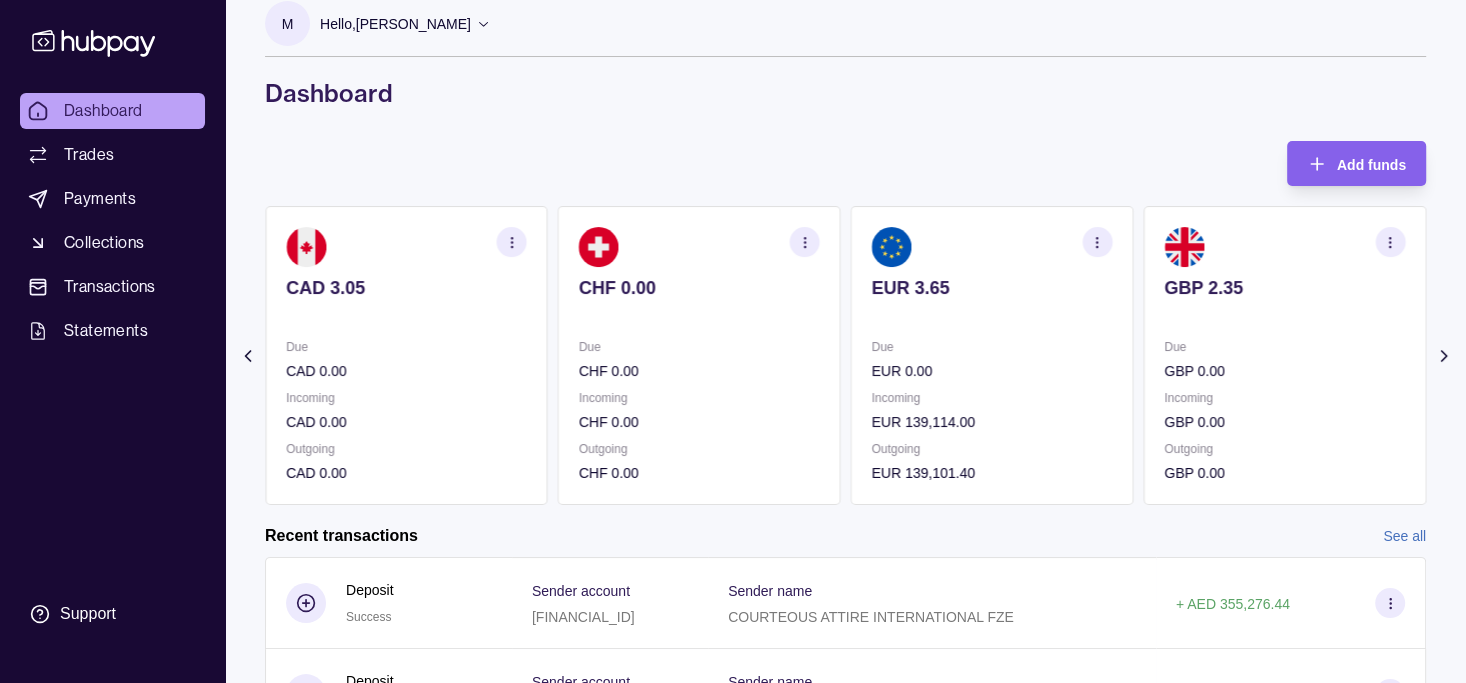 click at bounding box center (1097, 242) 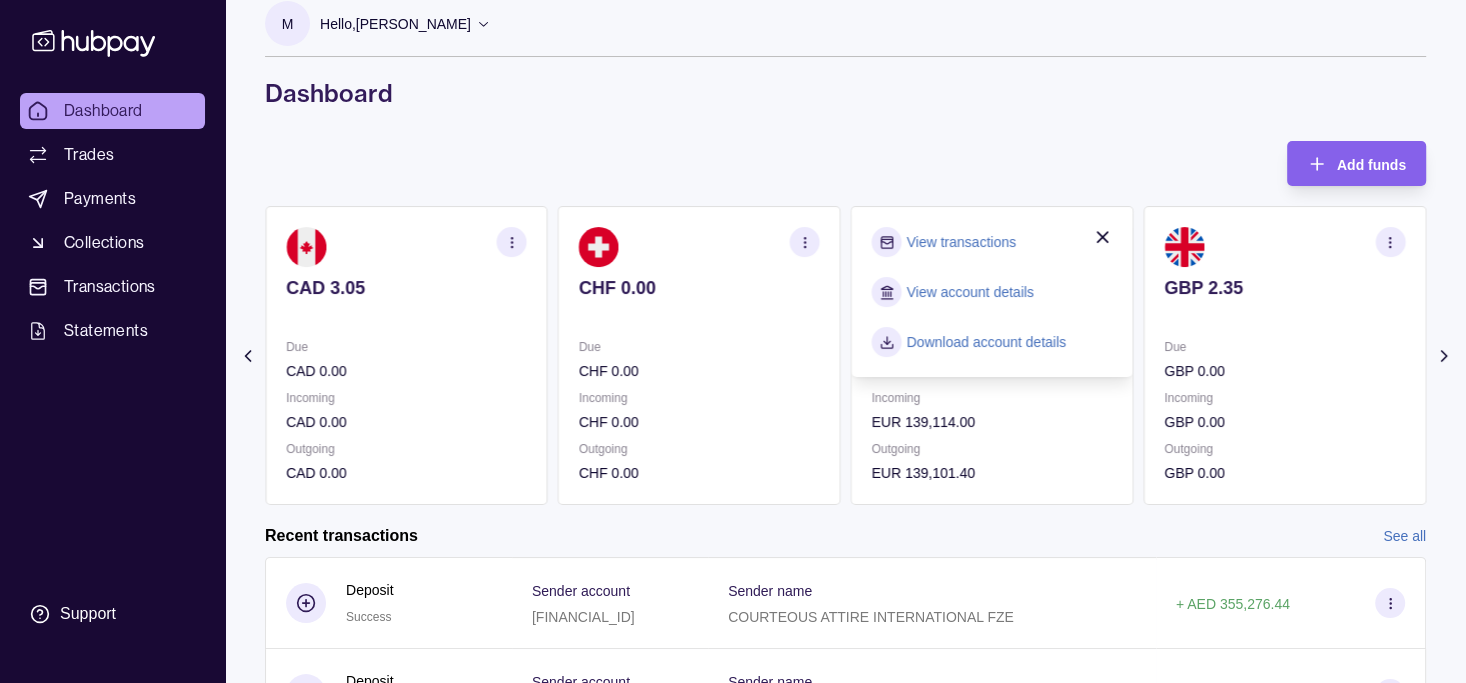 click on "View transactions" at bounding box center (961, 242) 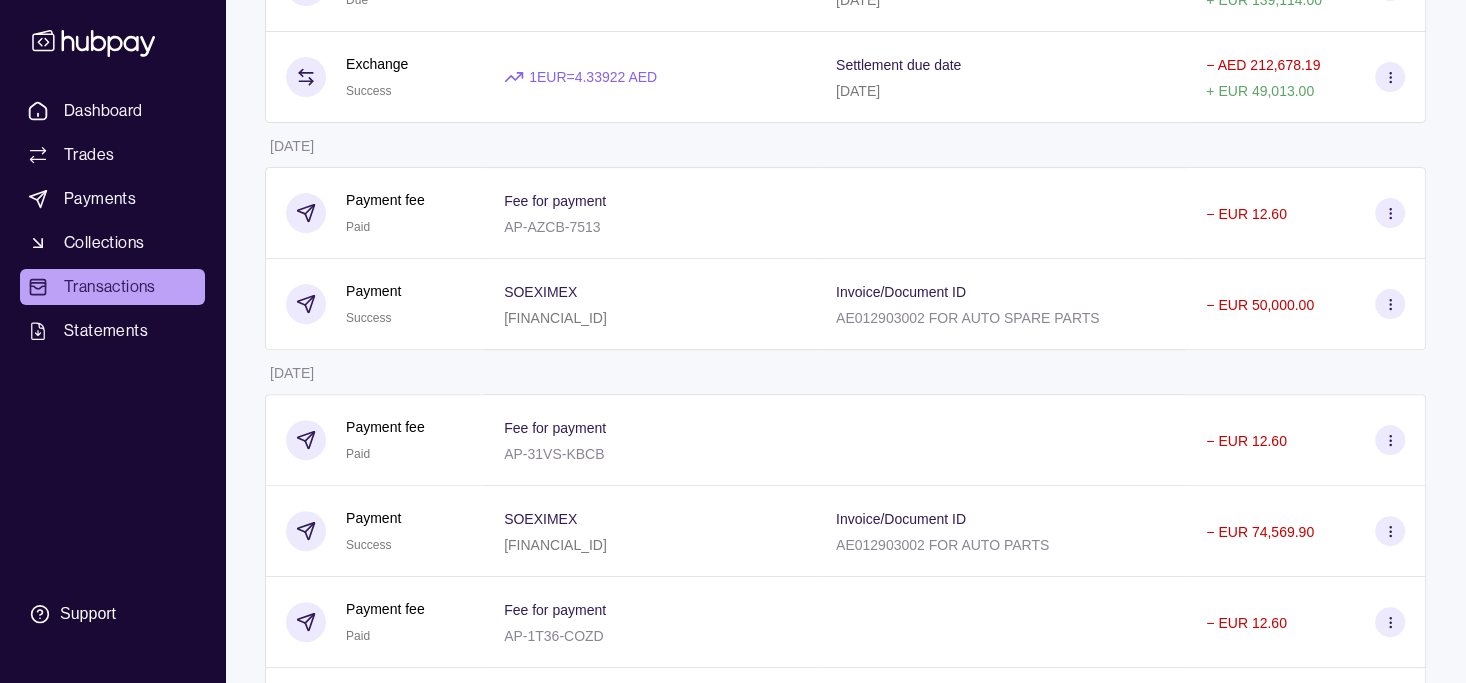scroll, scrollTop: 600, scrollLeft: 0, axis: vertical 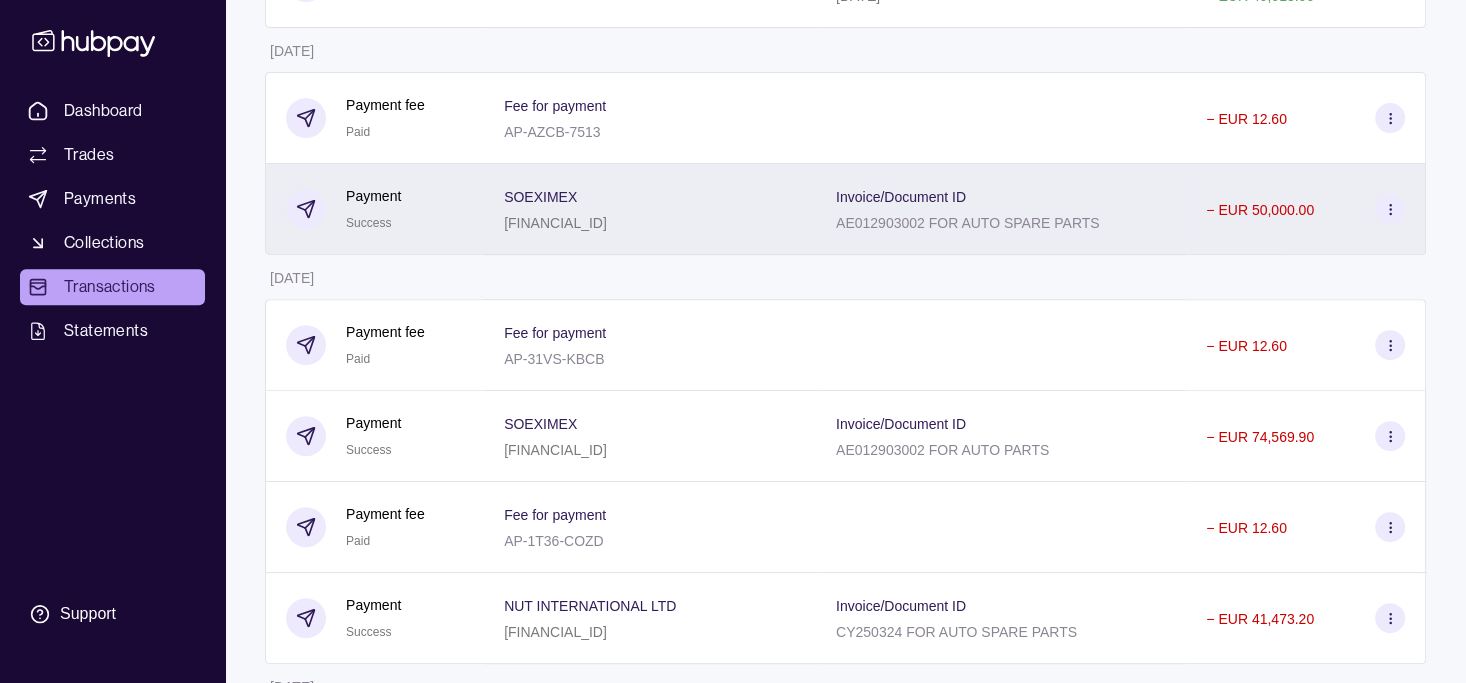 click on "Invoice/Document ID AE012903002 FOR AUTO SPARE PARTS" at bounding box center (1001, 209) 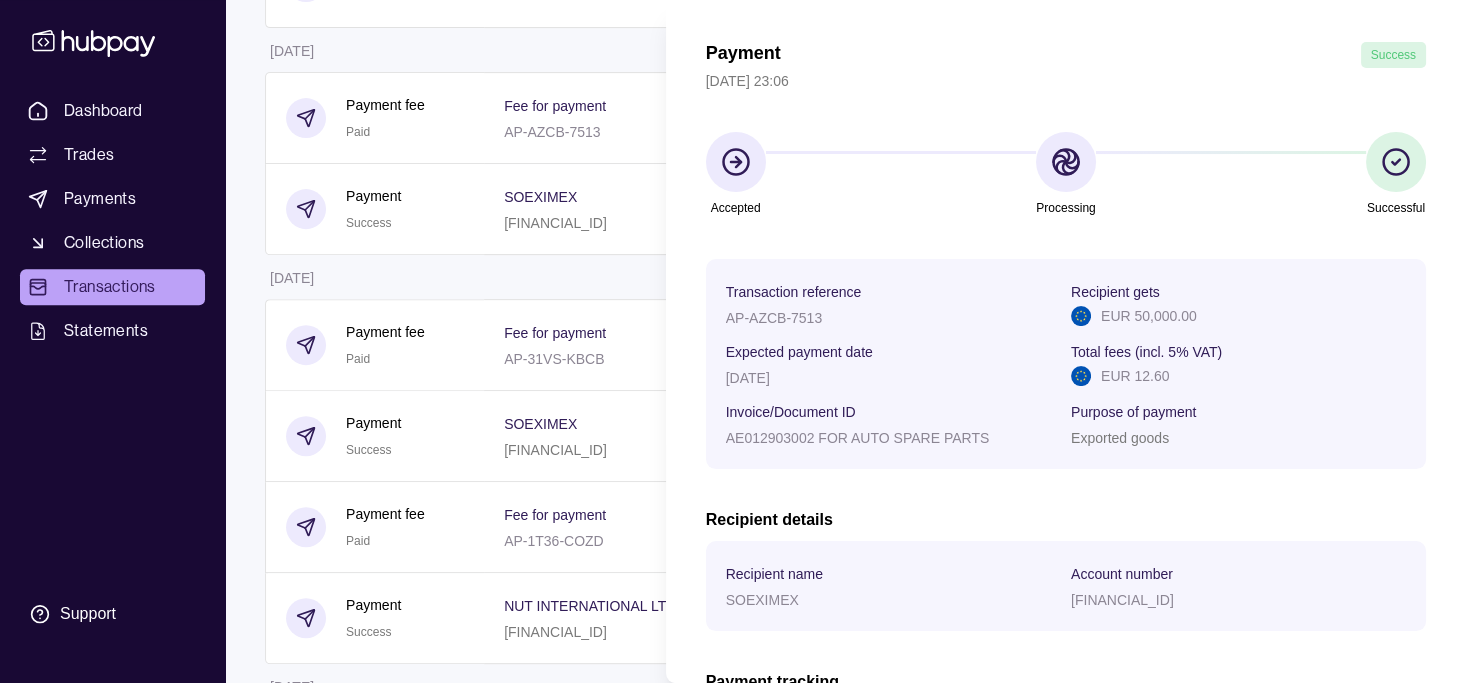 scroll, scrollTop: 0, scrollLeft: 0, axis: both 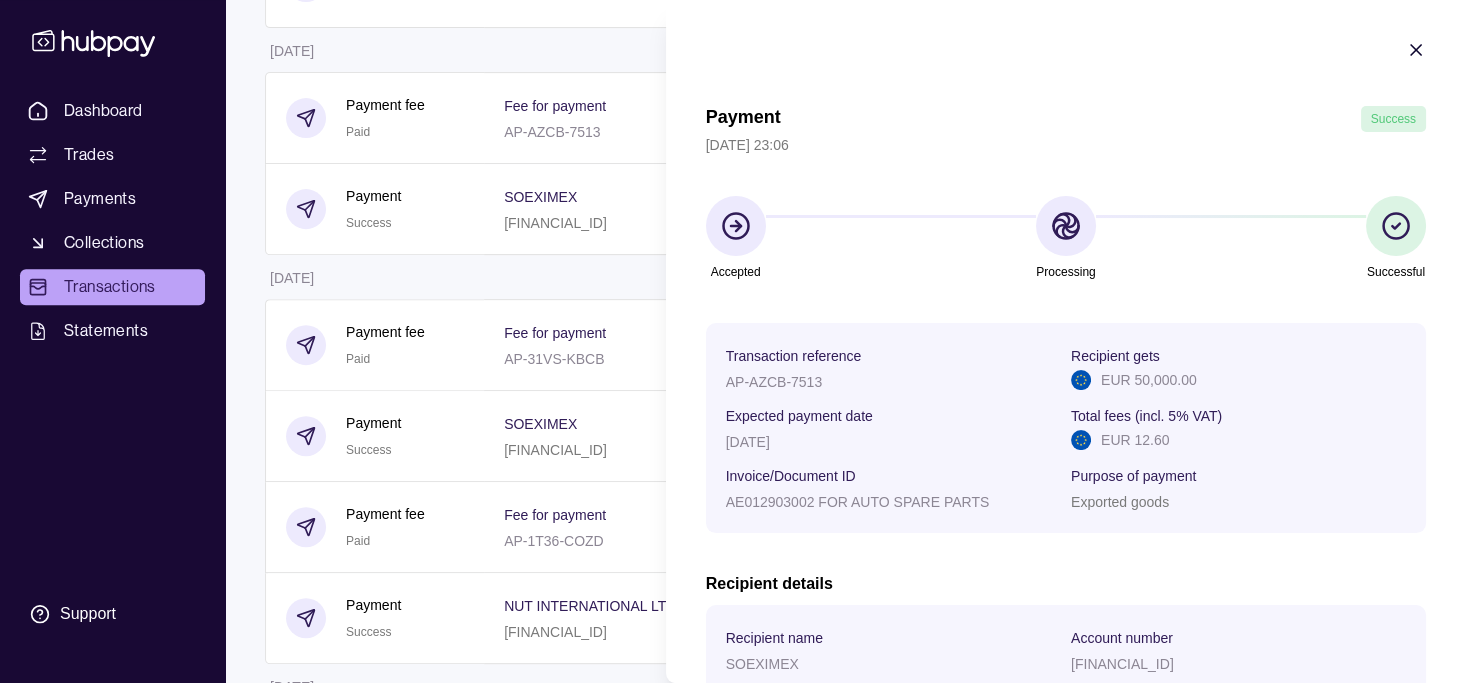 click on "Payment Success 30 Jun 2025 | 23:06 Accepted Processing Successful Transaction reference AP-AZCB-7513 Recipient gets EUR 50,000.00 Expected payment date 30 Jun 2025 Total fees (incl. 5% VAT) EUR 12.60 Invoice/Document ID AE012903002 FOR AUTO SPARE PARTS Purpose of payment Exported goods Recipient details Recipient name SOEXIMEX Account number FR7618206004246508847411769 Payment tracking UETR b1331d95-cf1e-4972-a709-ba8c1813c48b Status Paid Last updated at 02 Jul 2025 Download receipt" at bounding box center [1066, 522] 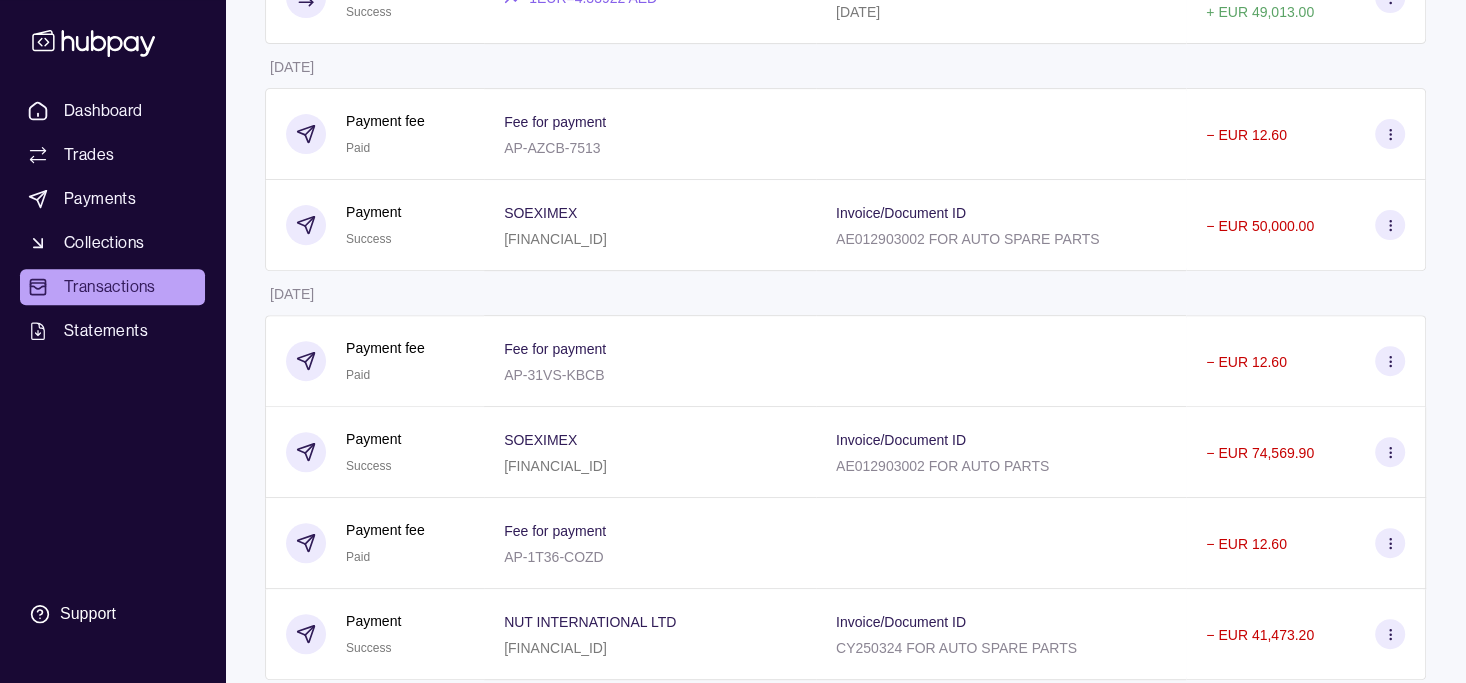 scroll, scrollTop: 600, scrollLeft: 0, axis: vertical 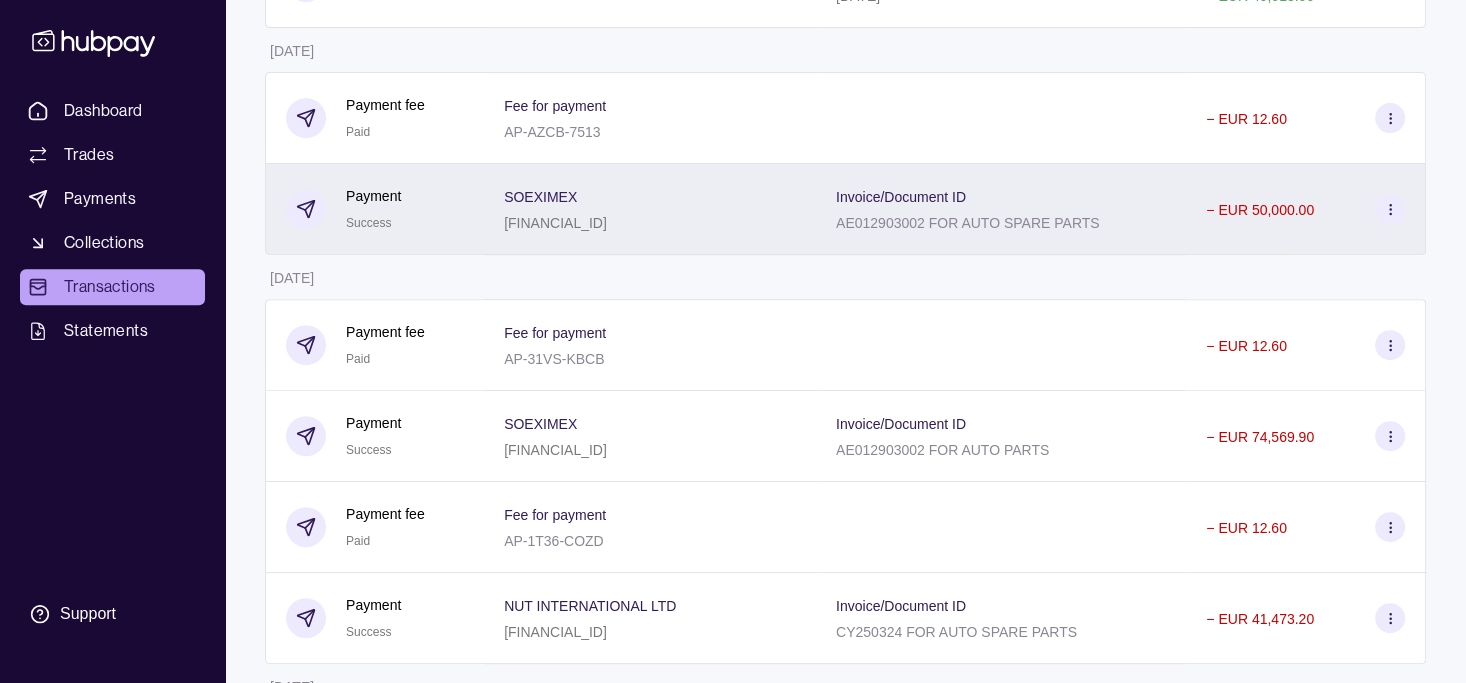 click on "SOEXIMEX" at bounding box center [555, 196] 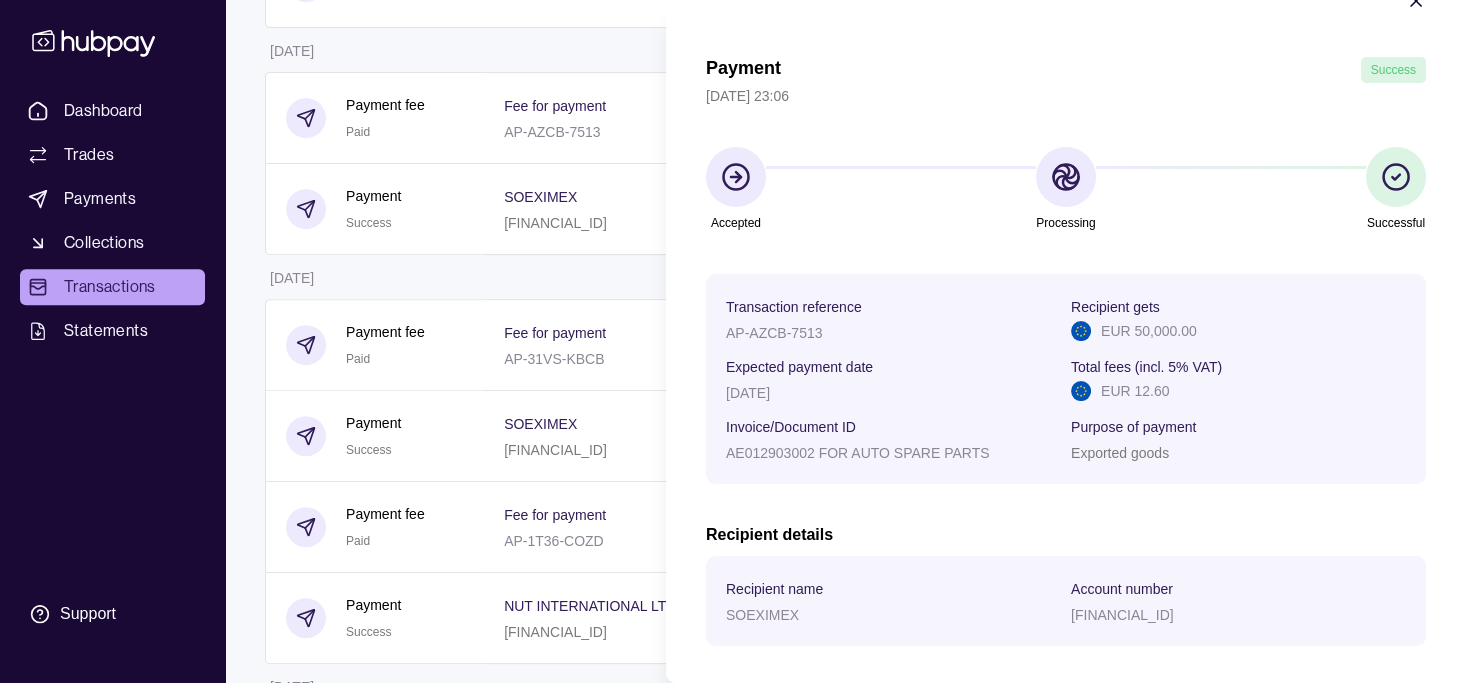 scroll, scrollTop: 0, scrollLeft: 0, axis: both 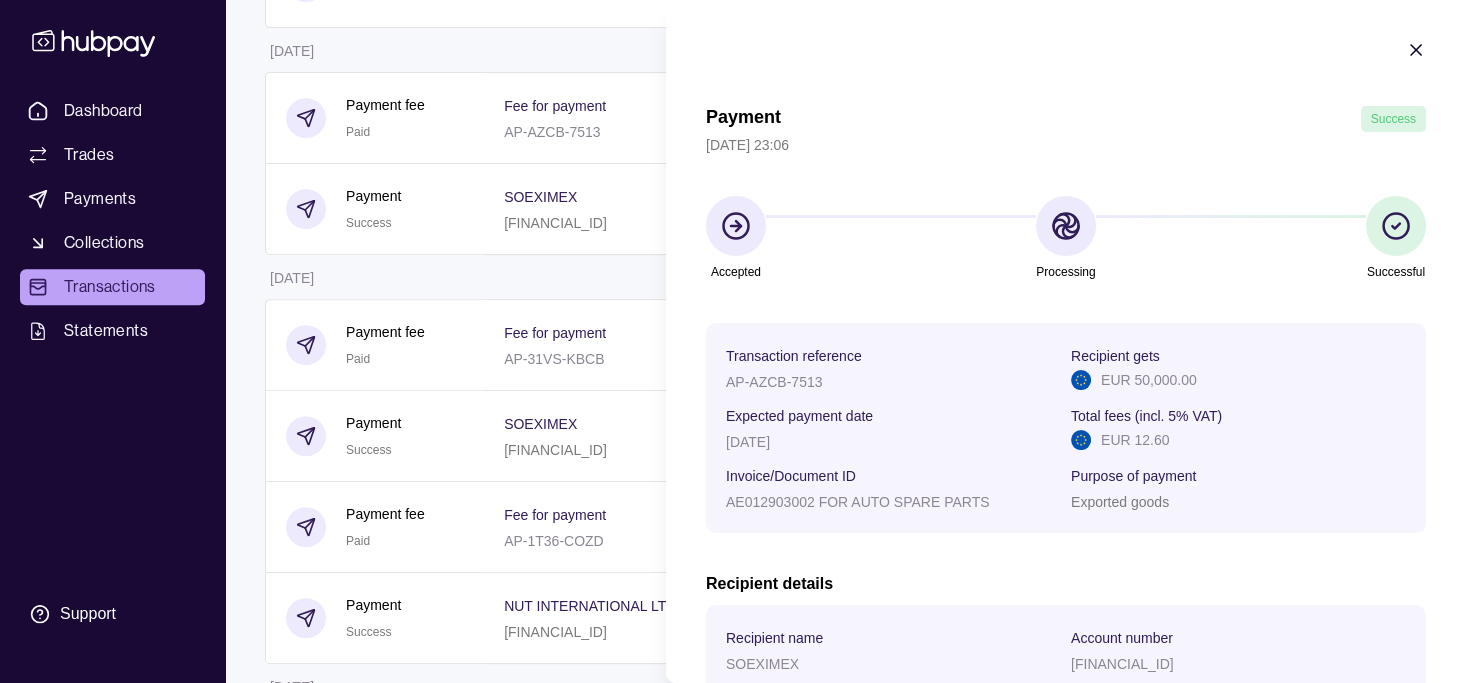 click 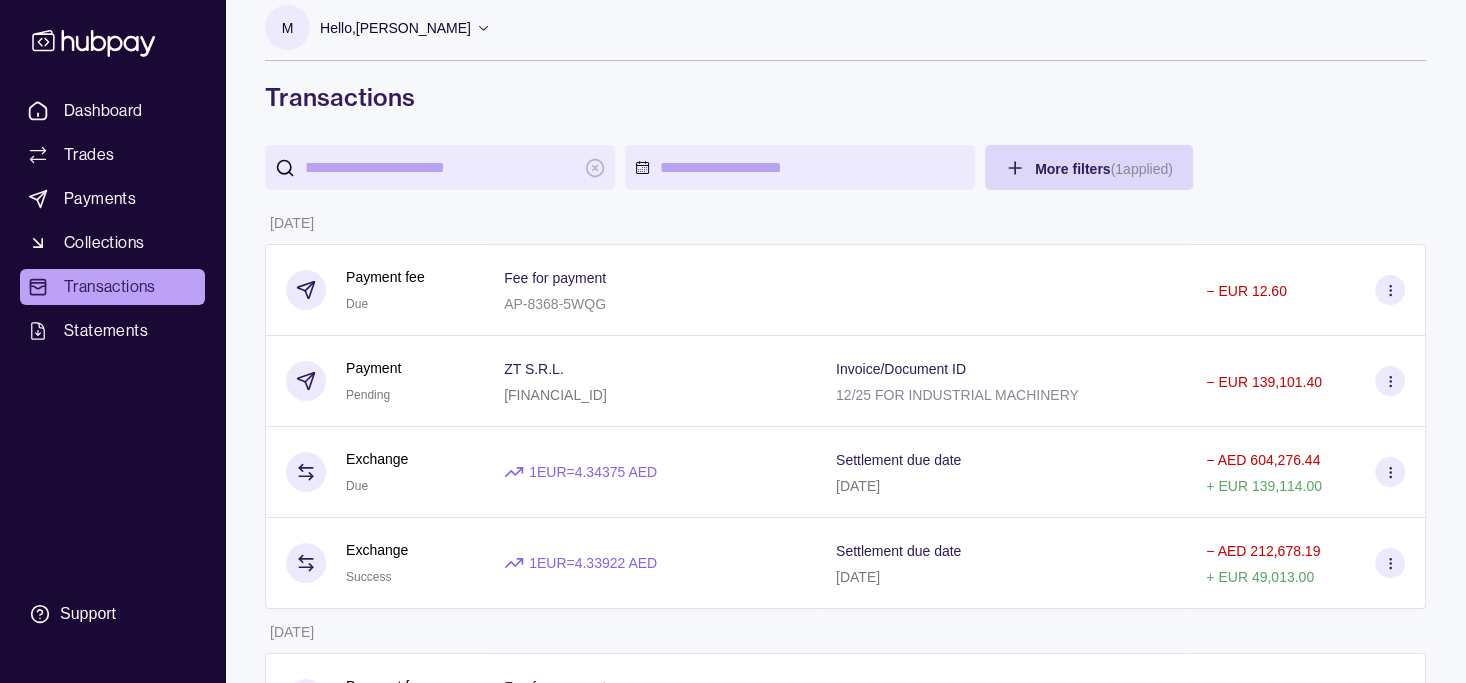 scroll, scrollTop: 0, scrollLeft: 0, axis: both 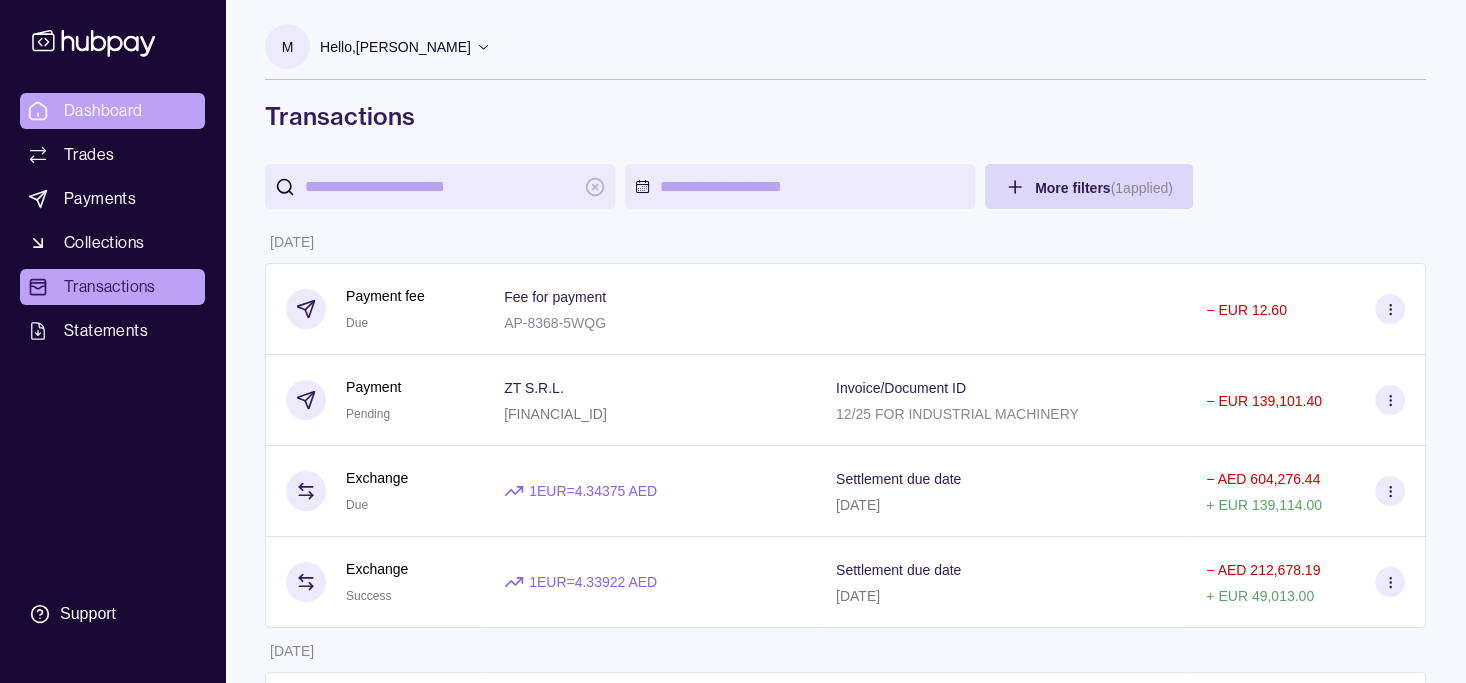 click on "Dashboard" at bounding box center [103, 111] 